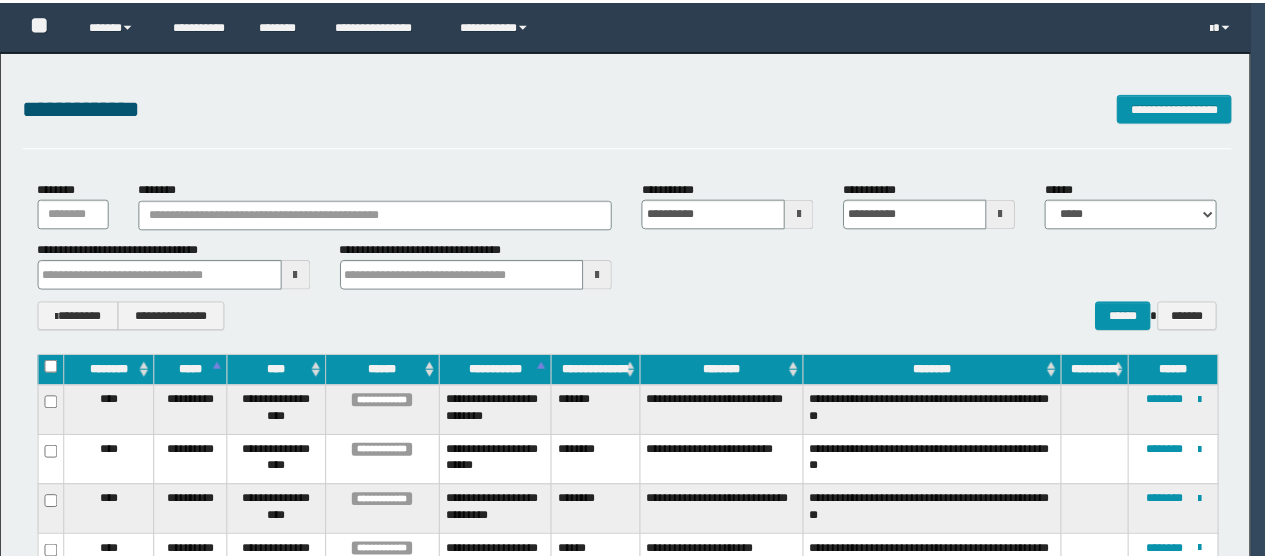 scroll, scrollTop: 0, scrollLeft: 0, axis: both 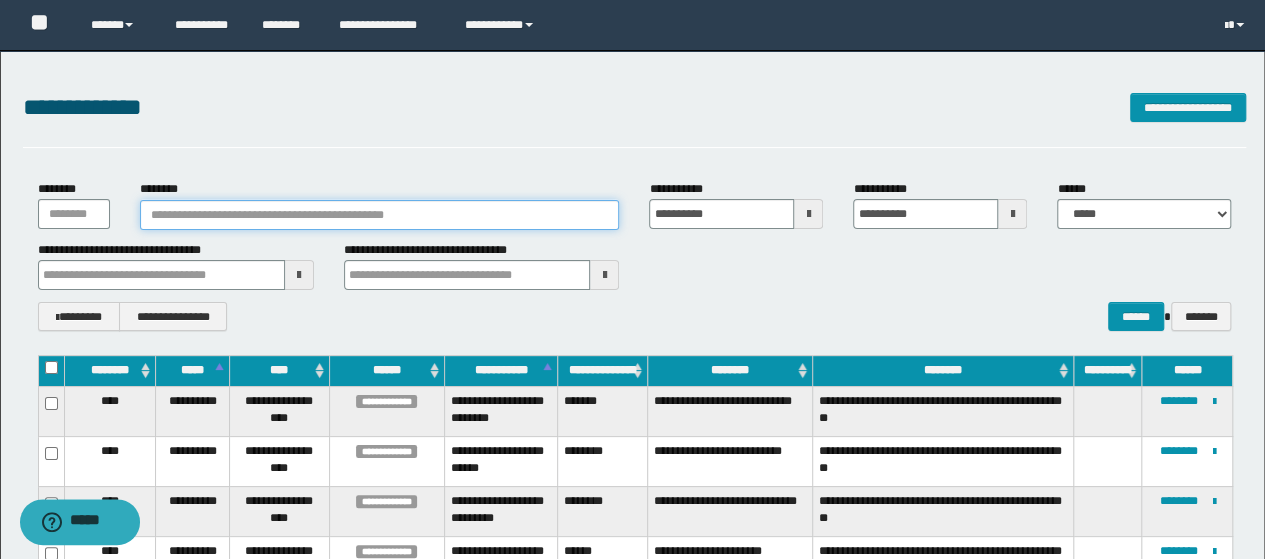 click on "********" at bounding box center (380, 215) 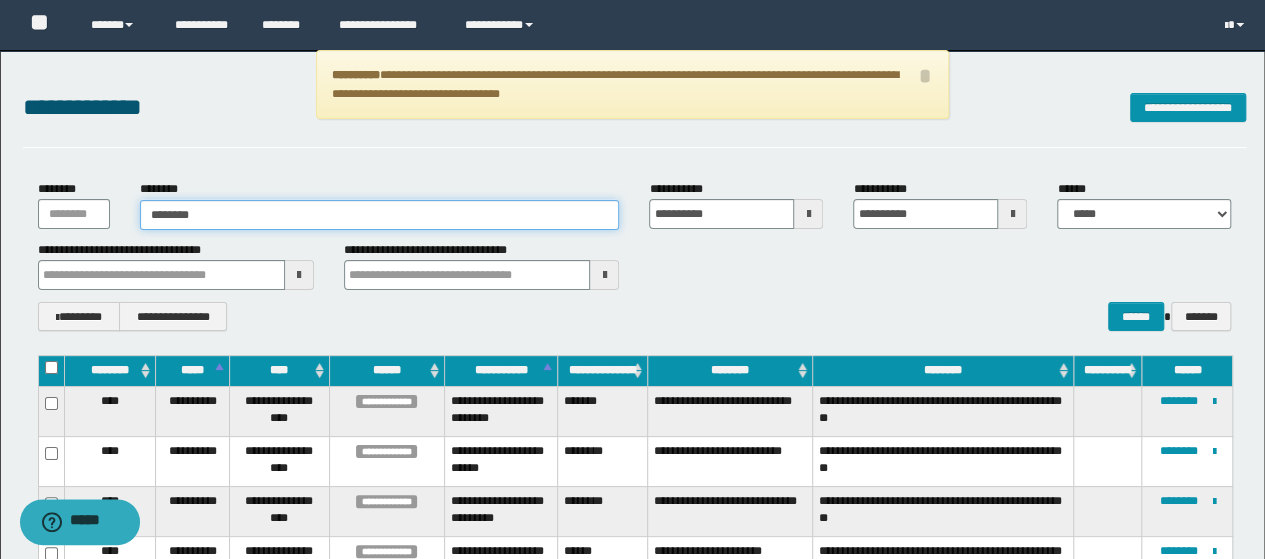 click on "********" at bounding box center [380, 215] 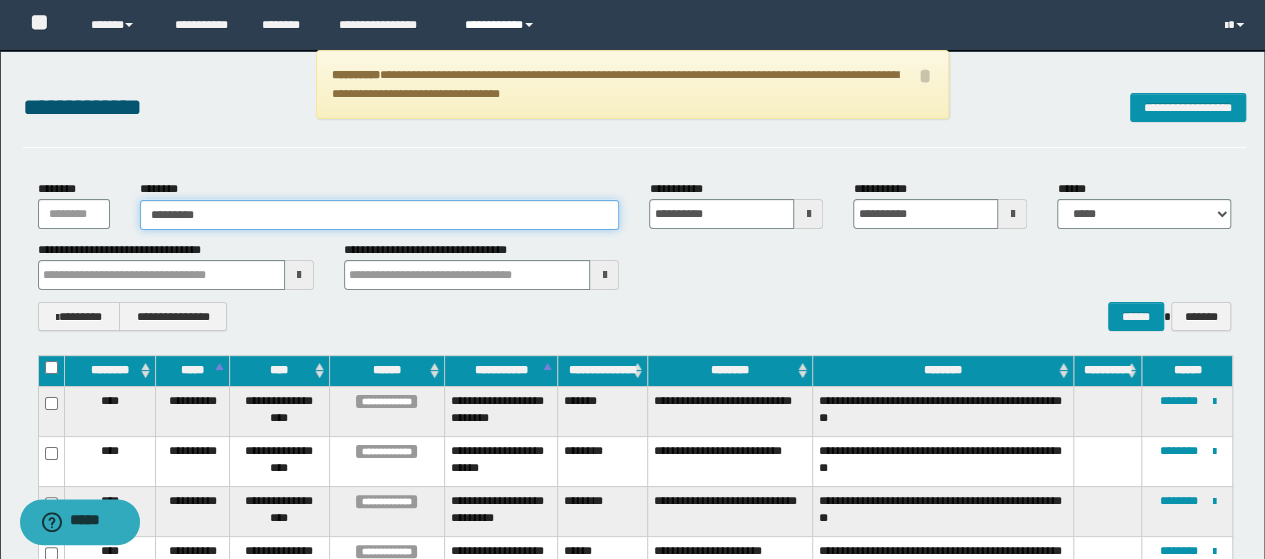type on "********" 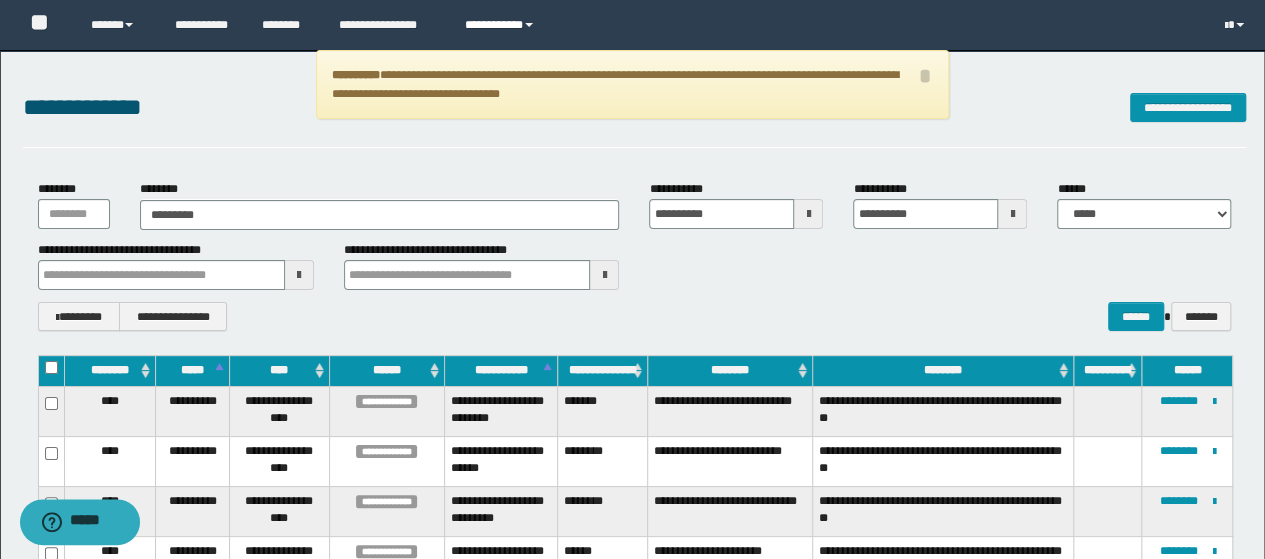 click on "**********" at bounding box center [502, 25] 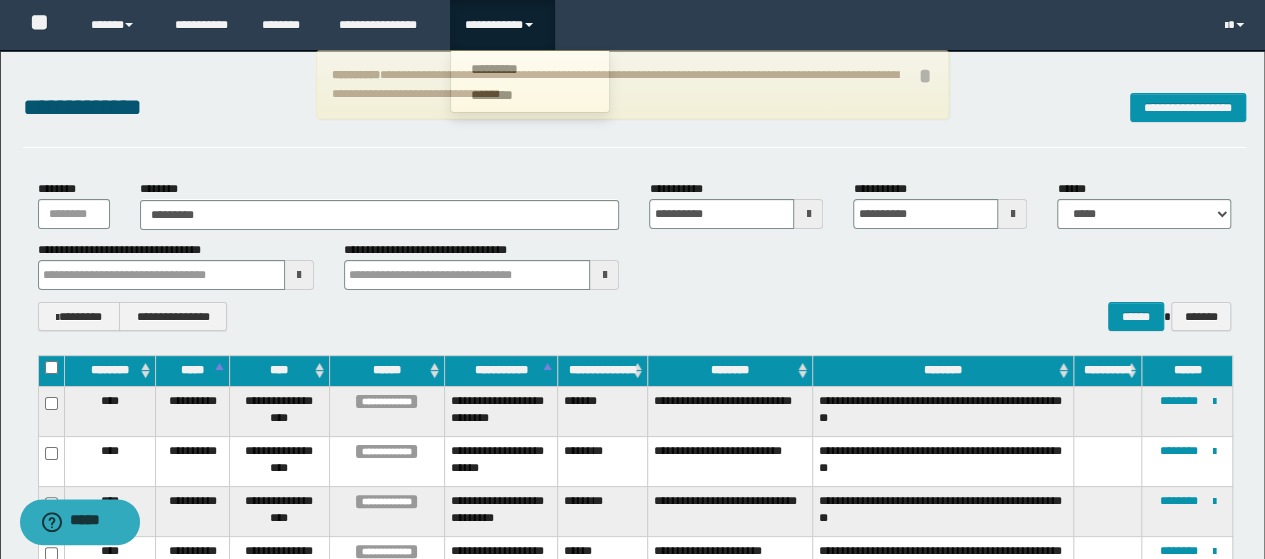 click on "*" at bounding box center (925, 76) 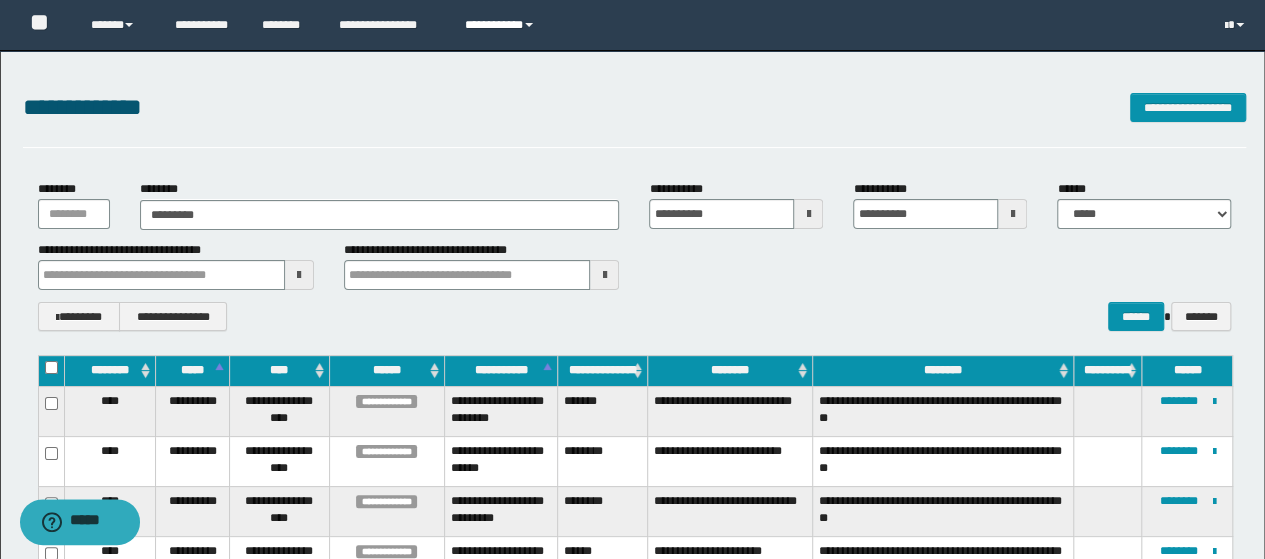 click on "**********" at bounding box center (502, 25) 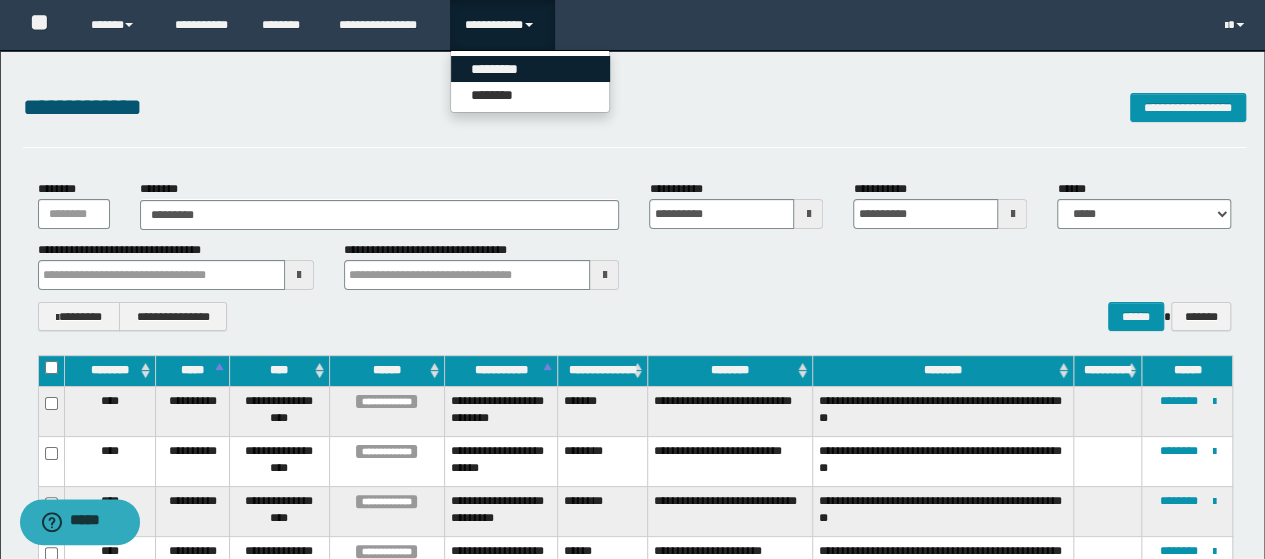 click on "*********" at bounding box center (530, 69) 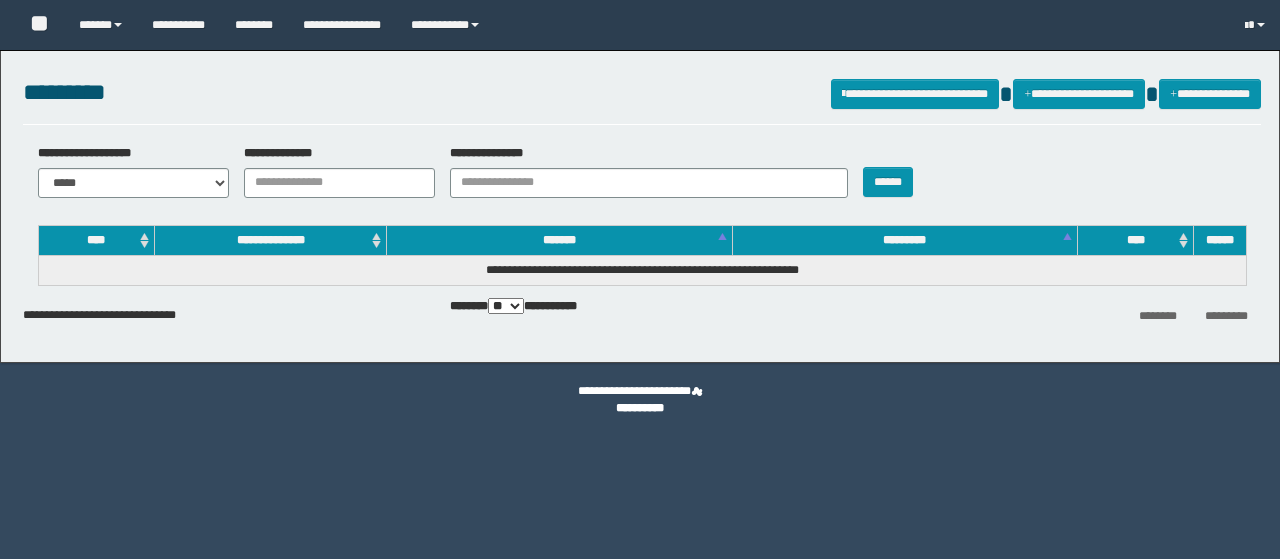 scroll, scrollTop: 0, scrollLeft: 0, axis: both 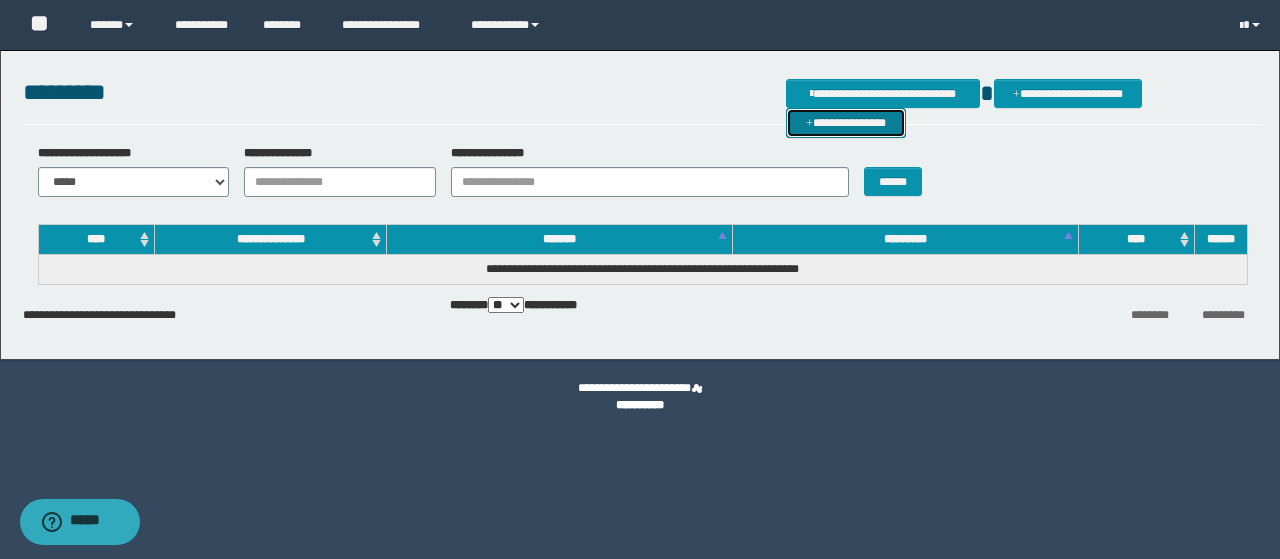 click on "**********" at bounding box center (846, 122) 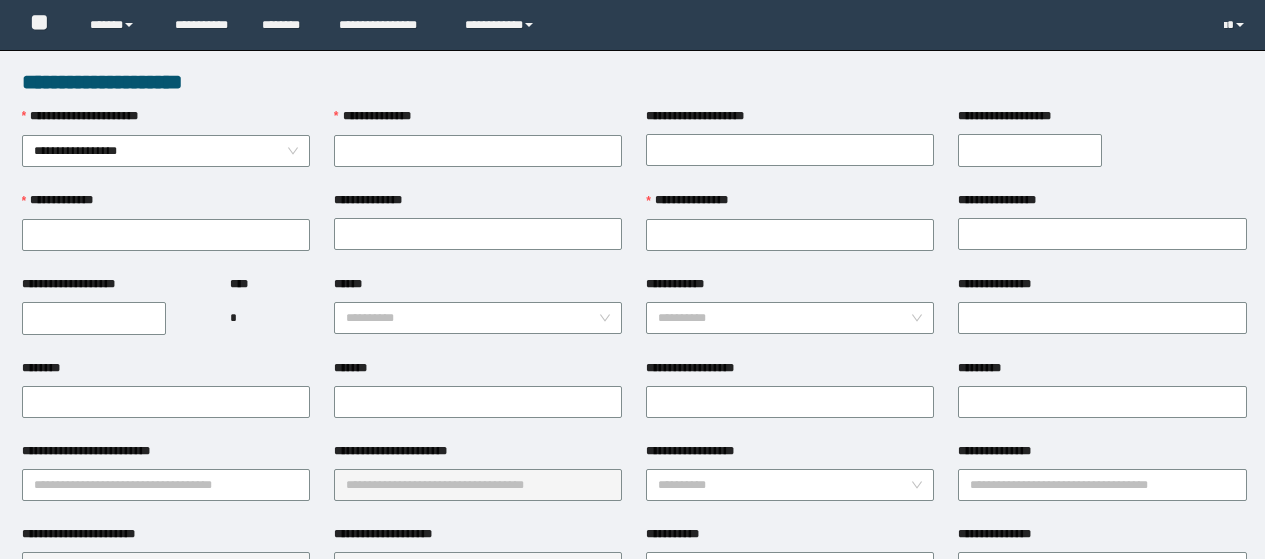 scroll, scrollTop: 0, scrollLeft: 0, axis: both 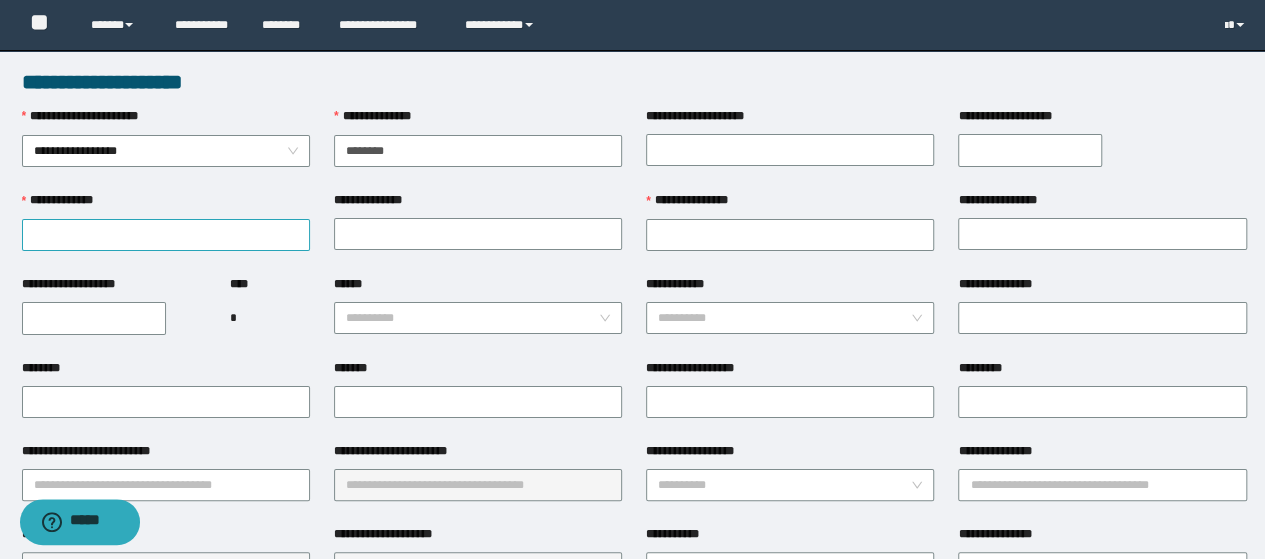 type on "********" 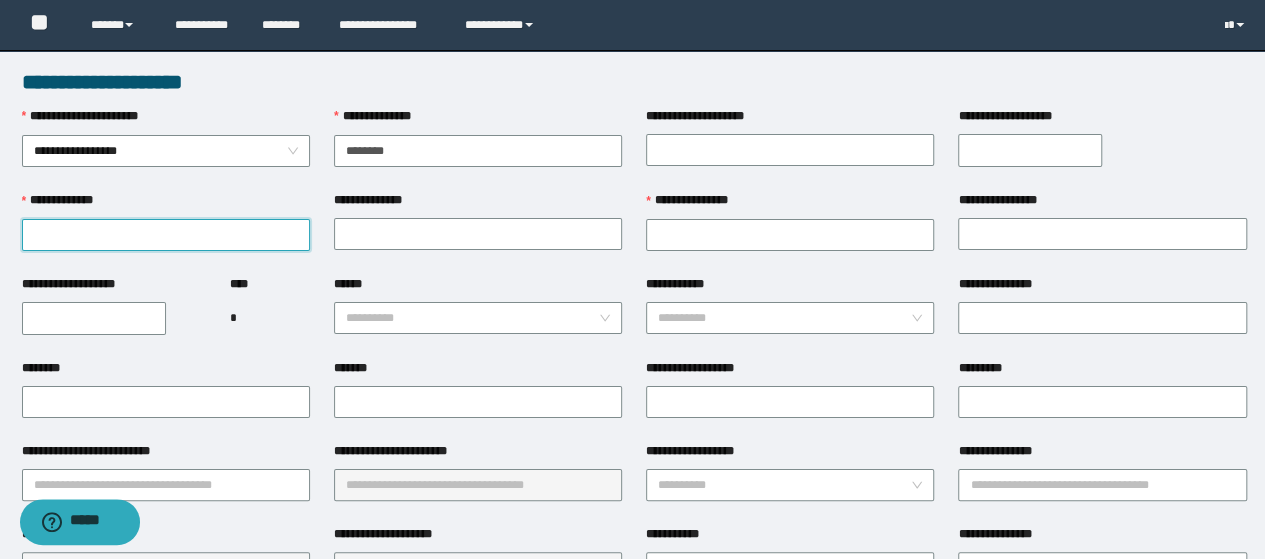 click on "**********" at bounding box center [166, 235] 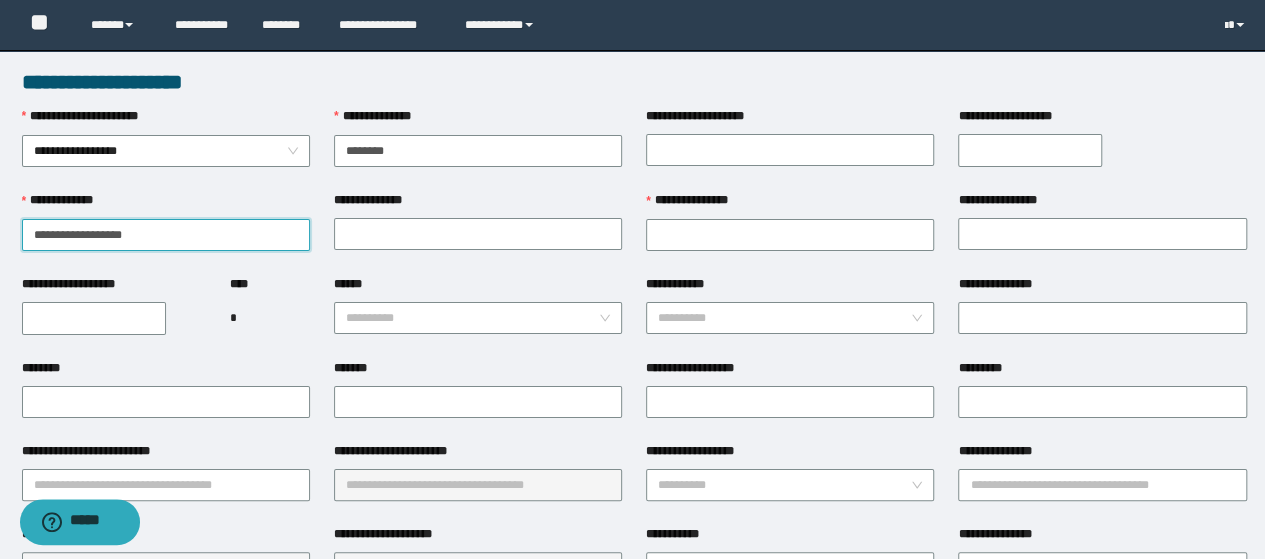 click on "**********" at bounding box center (166, 235) 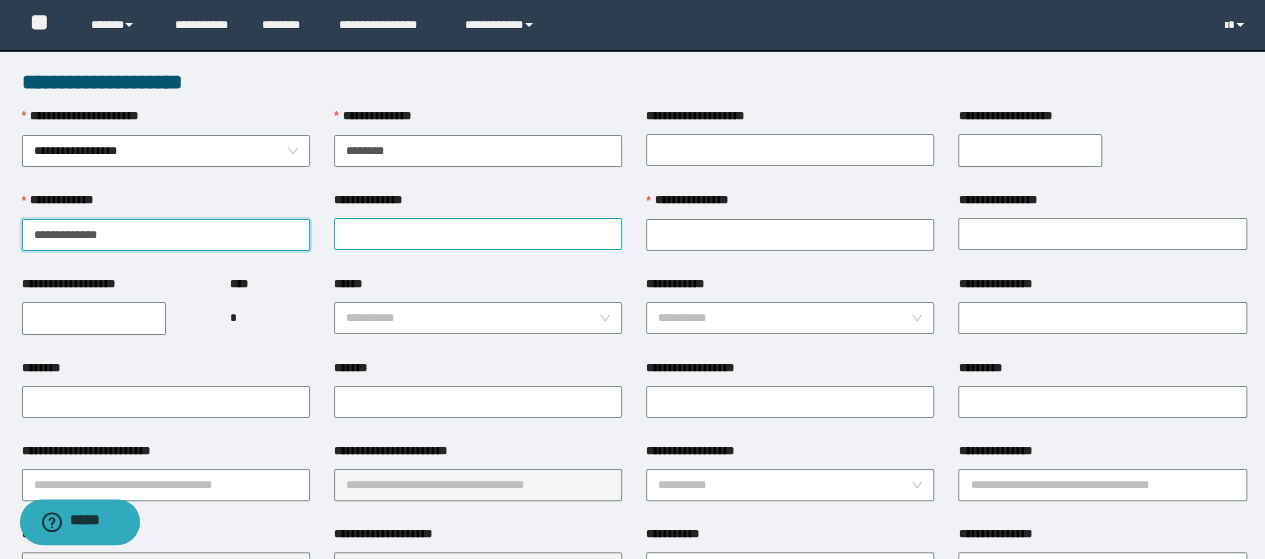 type on "**********" 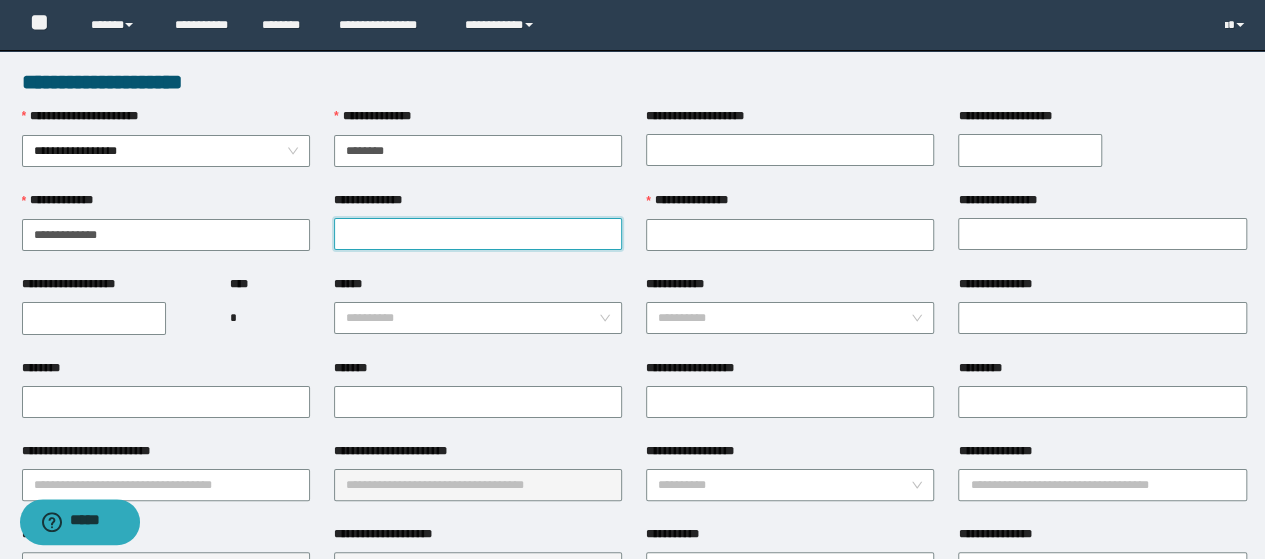 click on "**********" at bounding box center [478, 234] 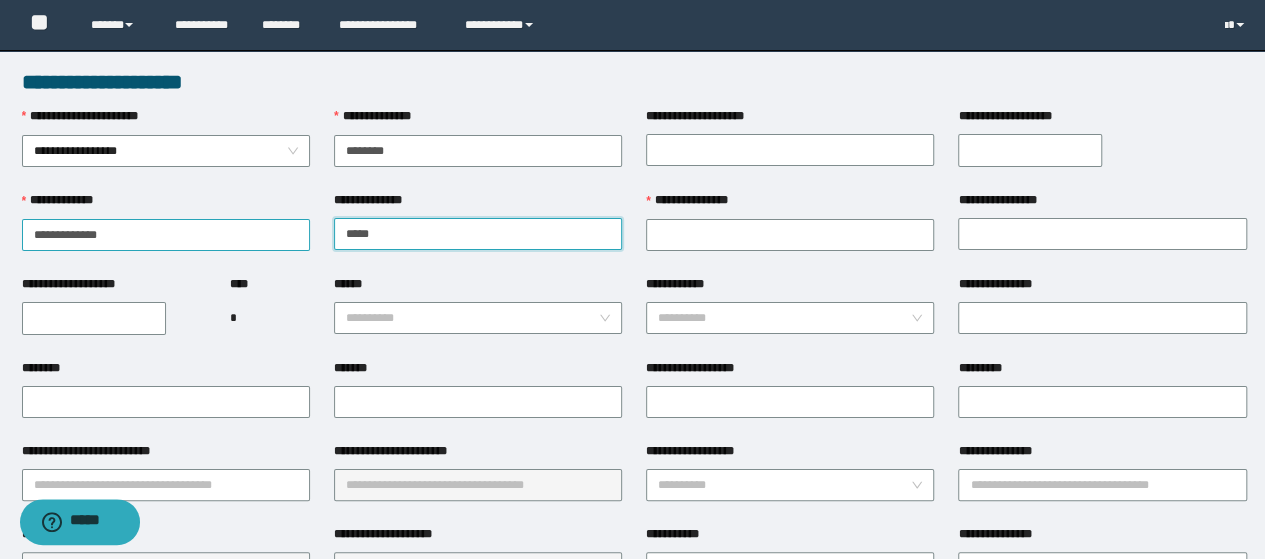 type on "*****" 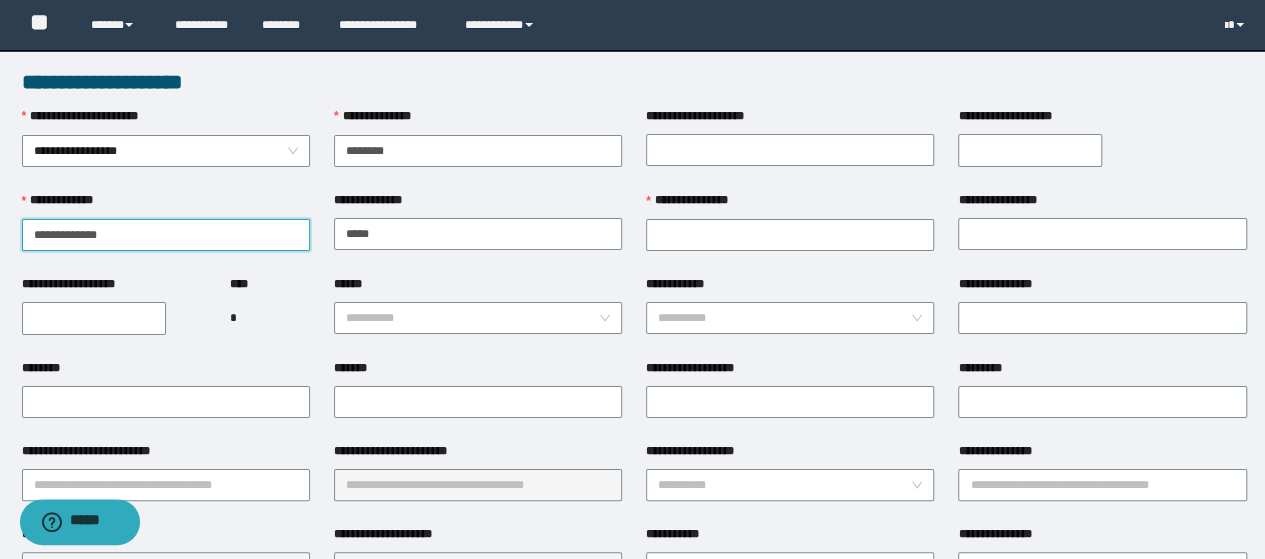 click on "**********" at bounding box center (166, 235) 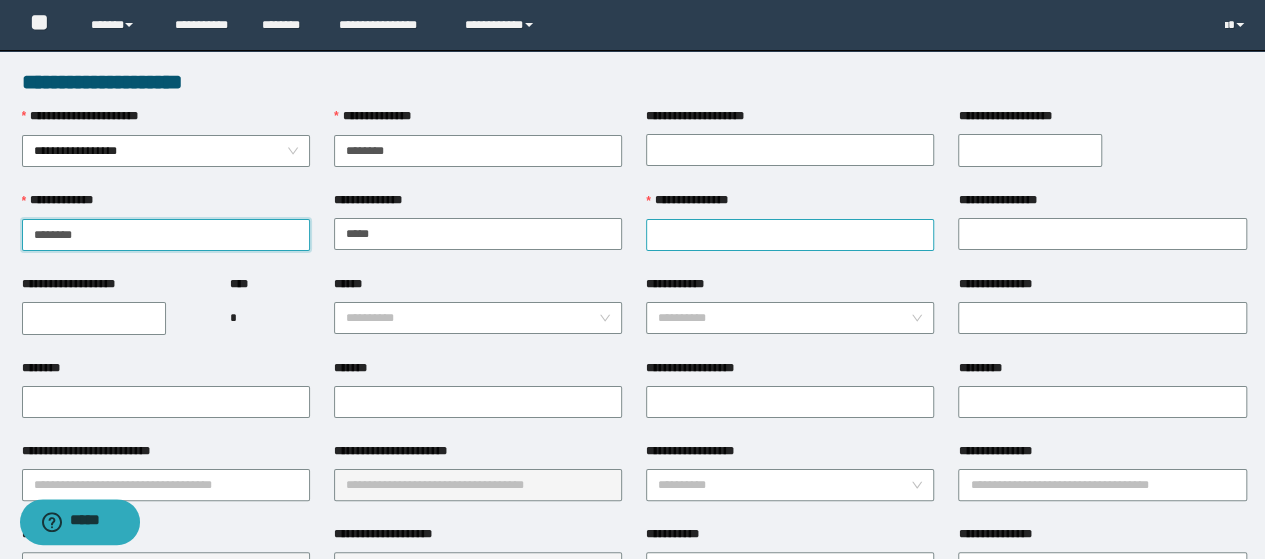 type on "*******" 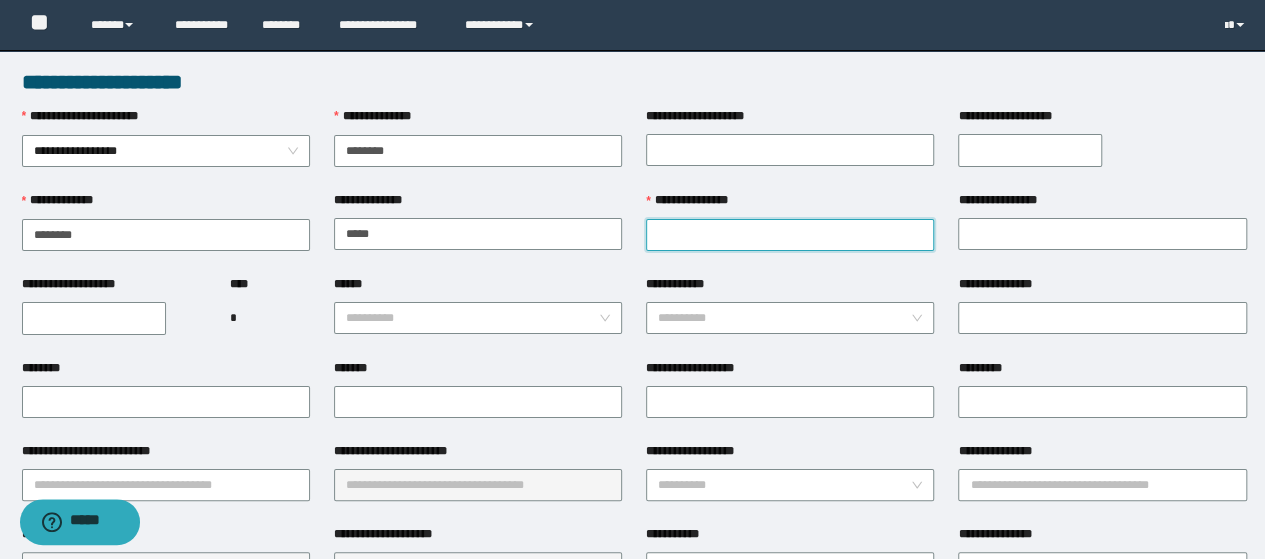 click on "**********" at bounding box center (790, 235) 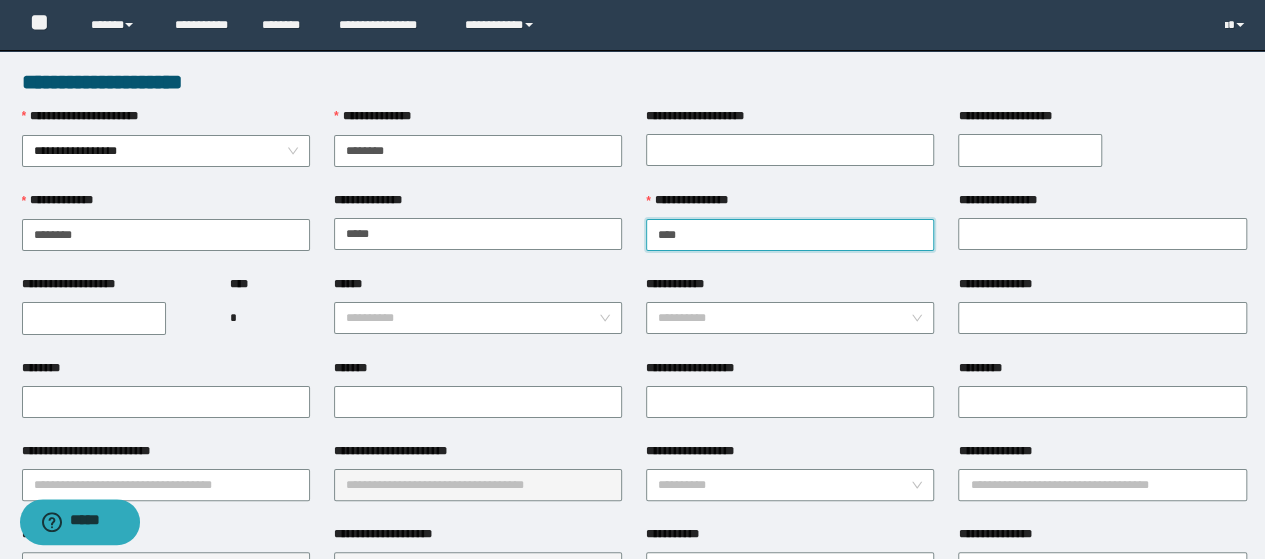 type on "****" 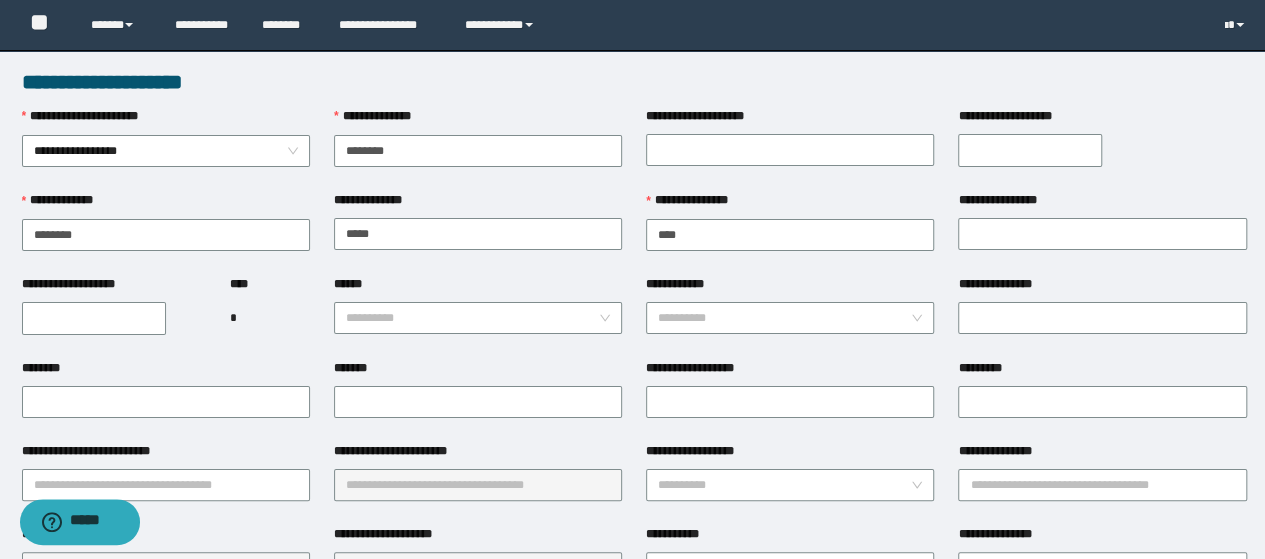 click on "******" at bounding box center [478, 288] 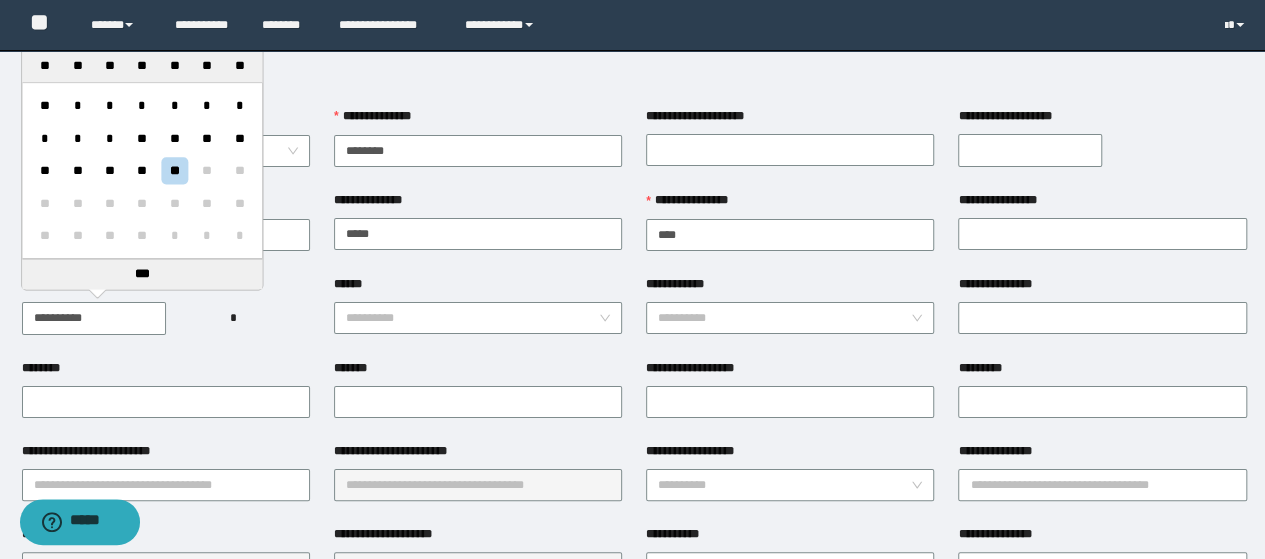 paste 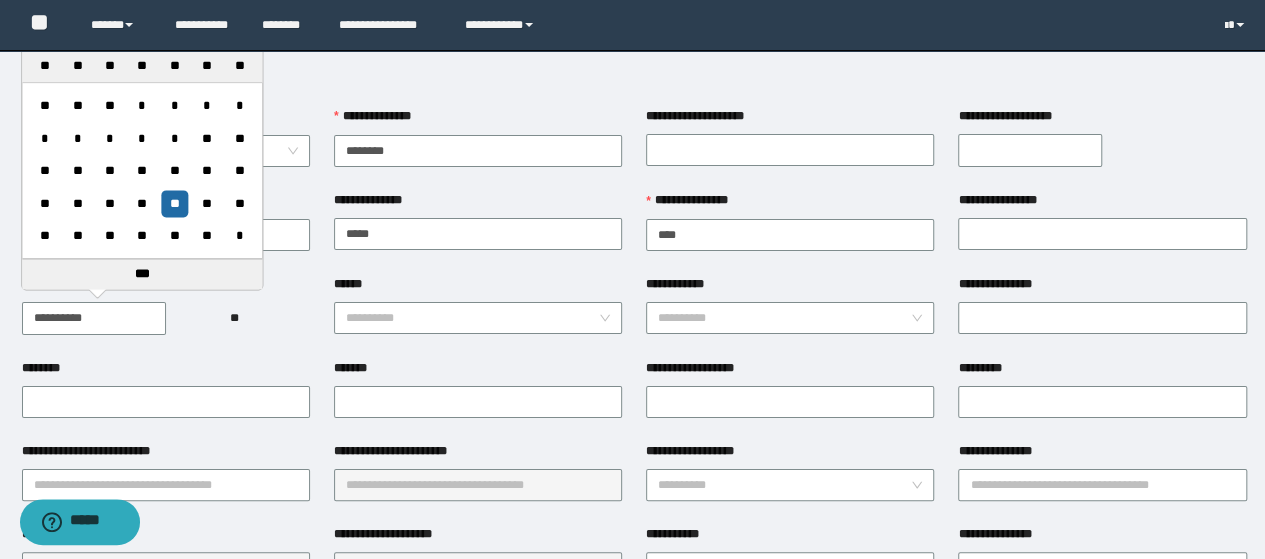 type on "**********" 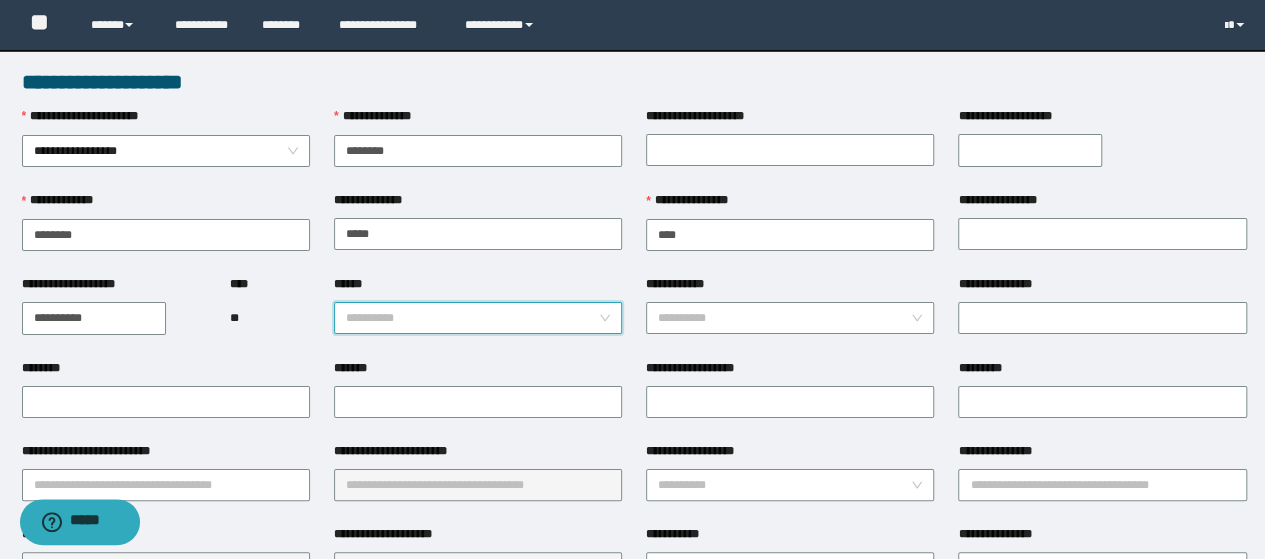 click on "******" at bounding box center (472, 318) 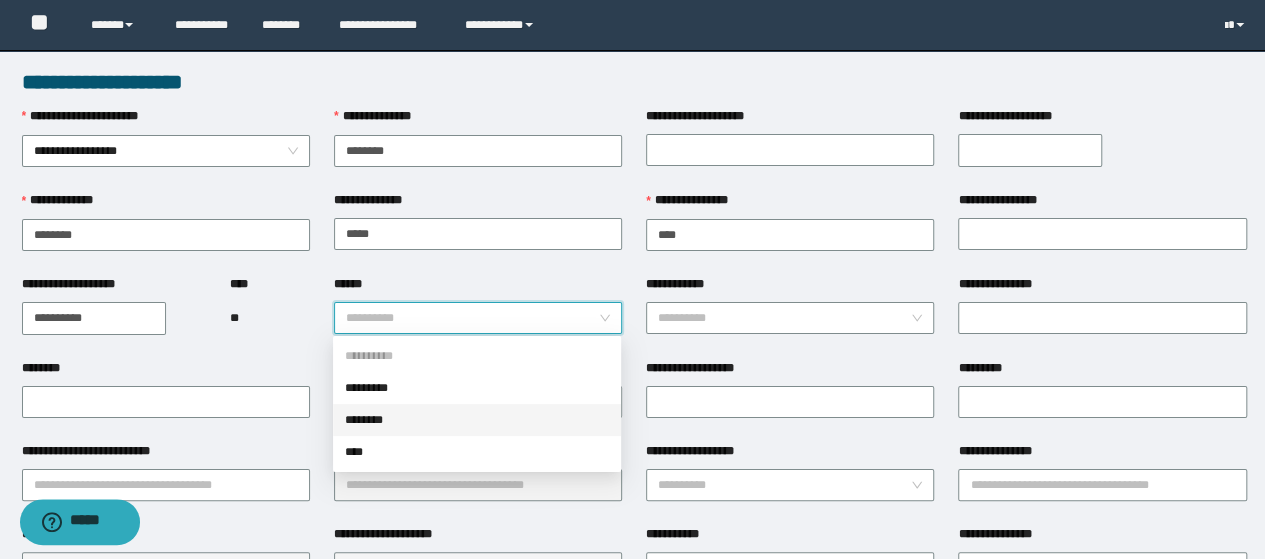 click on "********" at bounding box center (477, 420) 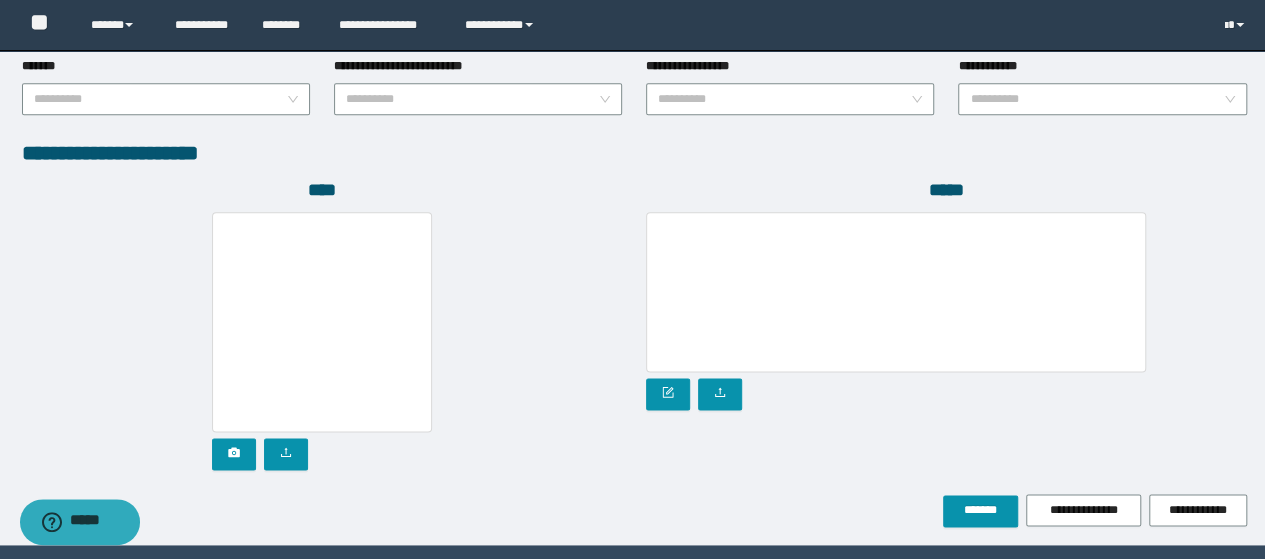 scroll, scrollTop: 1142, scrollLeft: 0, axis: vertical 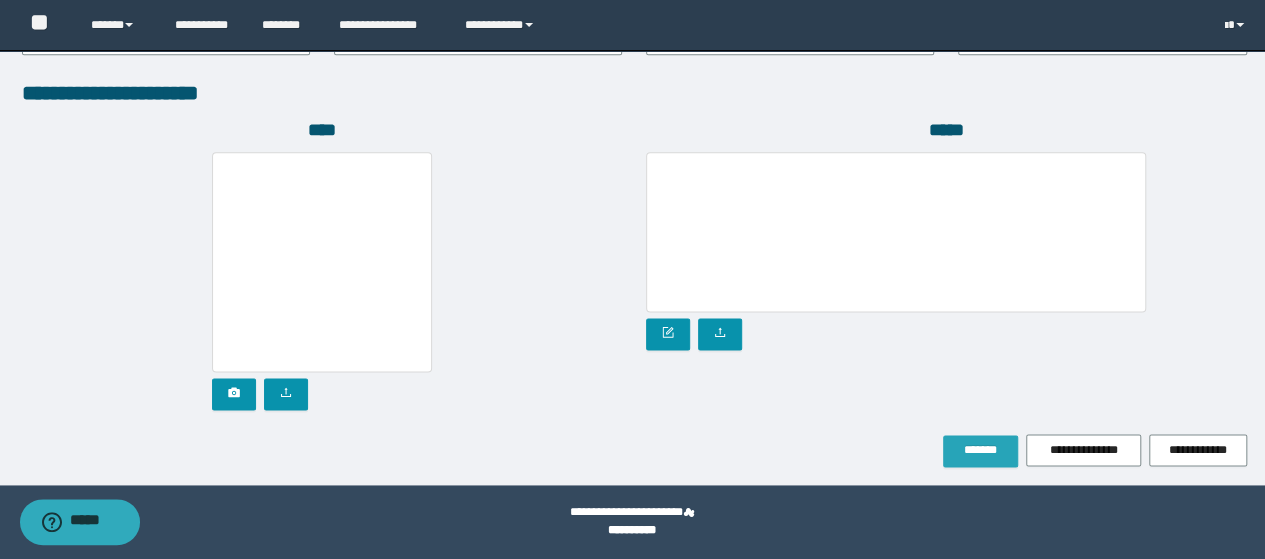 click on "*******" at bounding box center (980, 451) 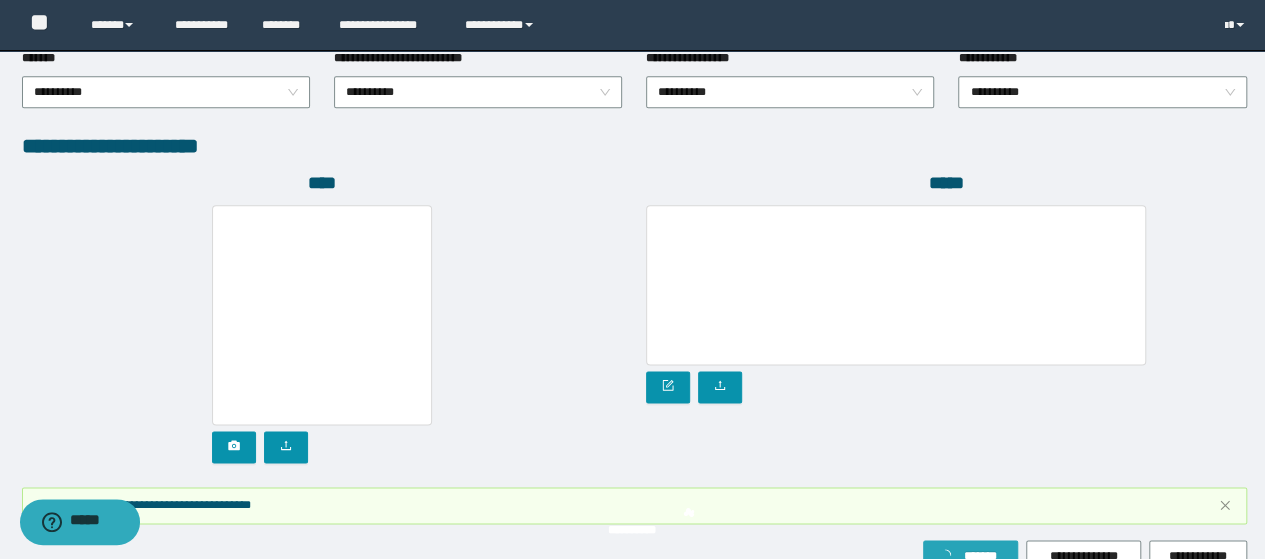 scroll, scrollTop: 1194, scrollLeft: 0, axis: vertical 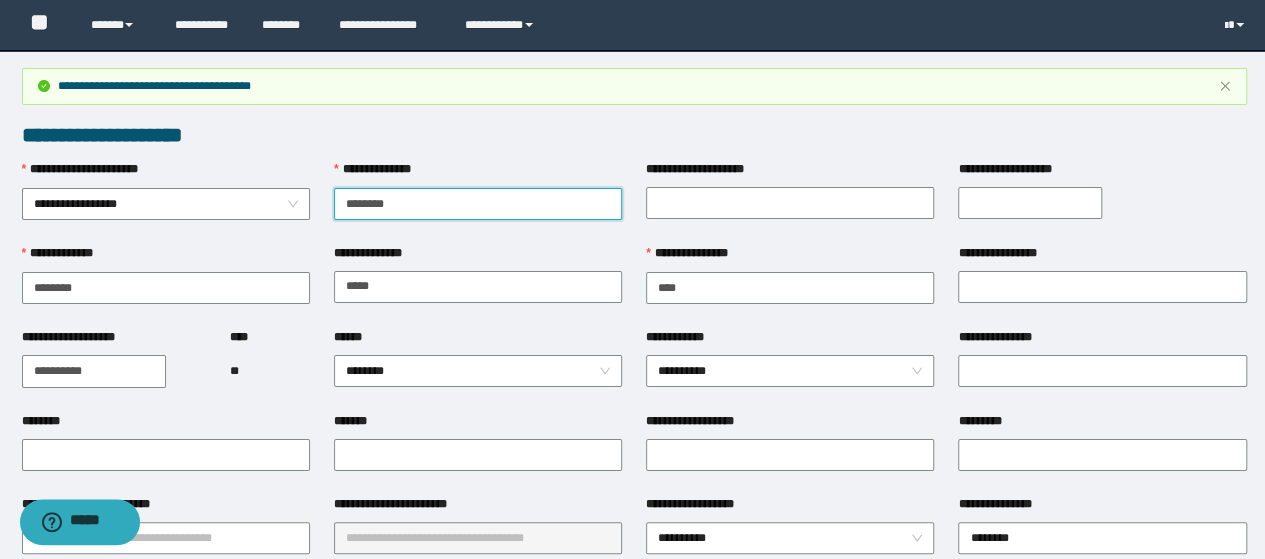click on "********" at bounding box center [478, 204] 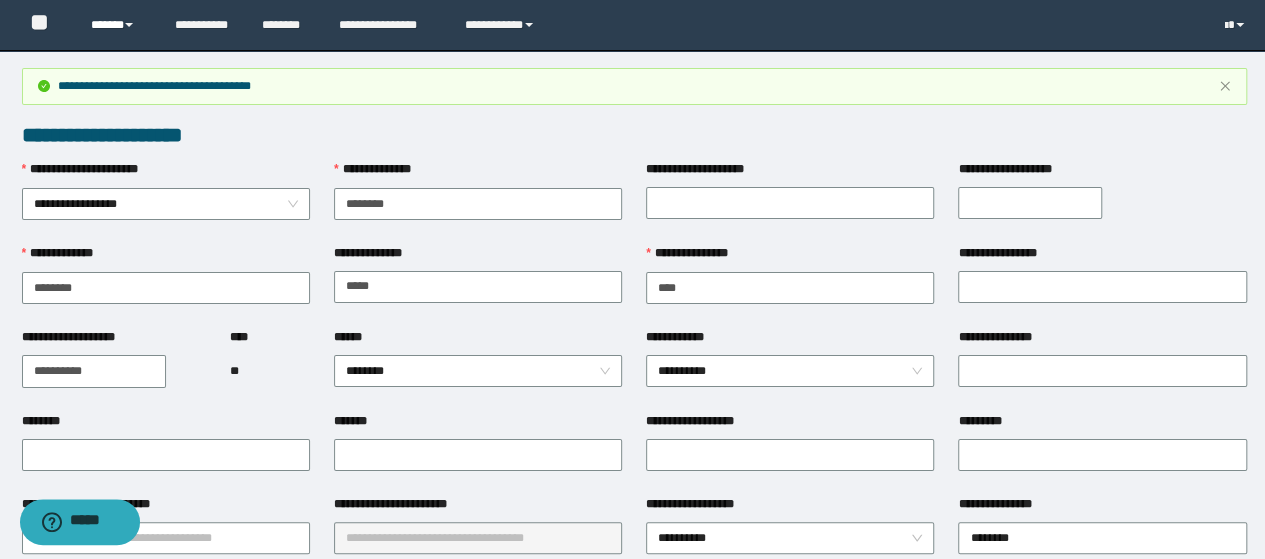 click on "******" at bounding box center (117, 25) 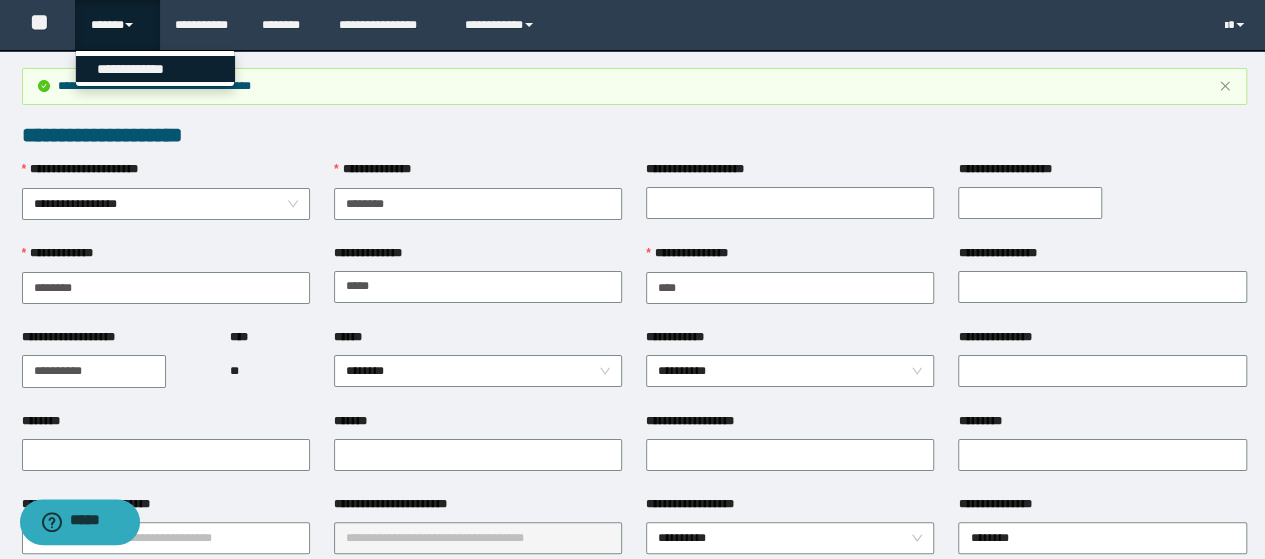click on "**********" at bounding box center (155, 69) 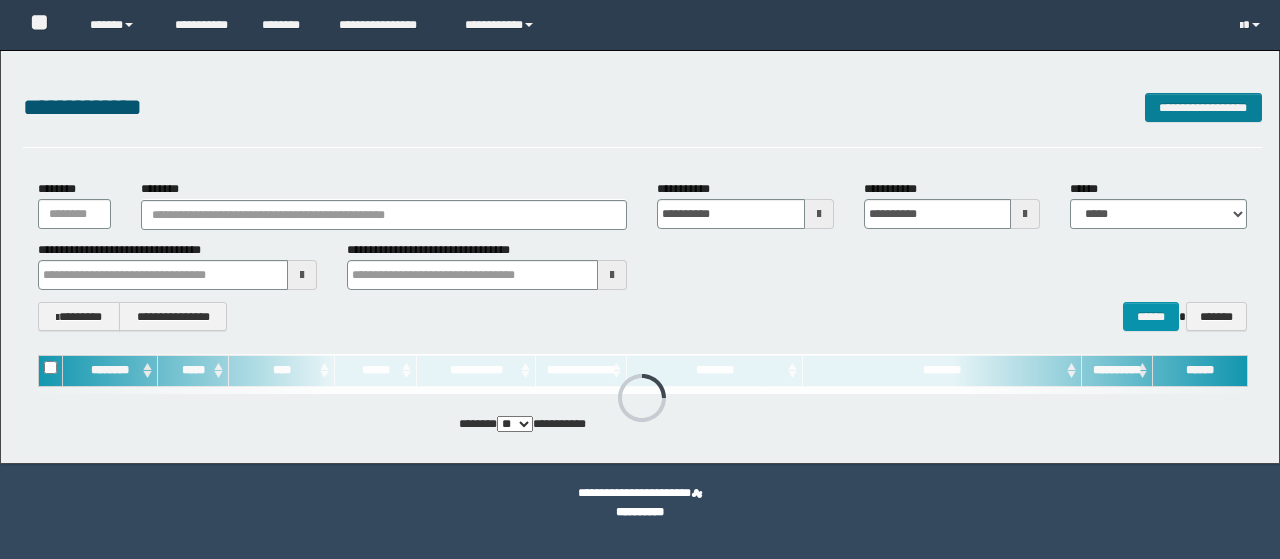 scroll, scrollTop: 0, scrollLeft: 0, axis: both 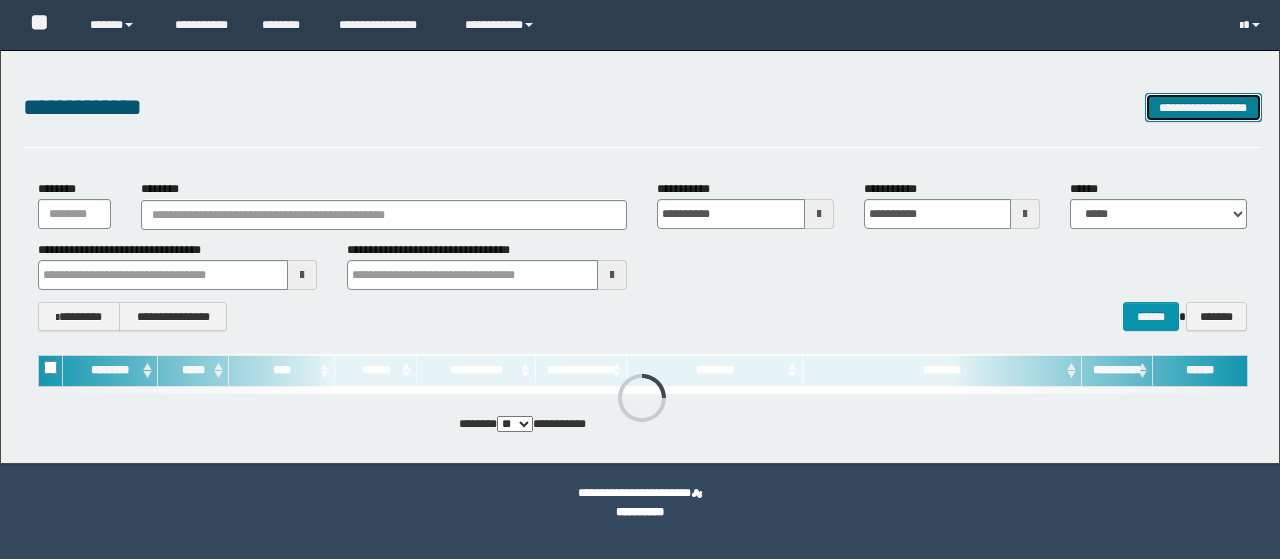 click on "**********" at bounding box center (1203, 107) 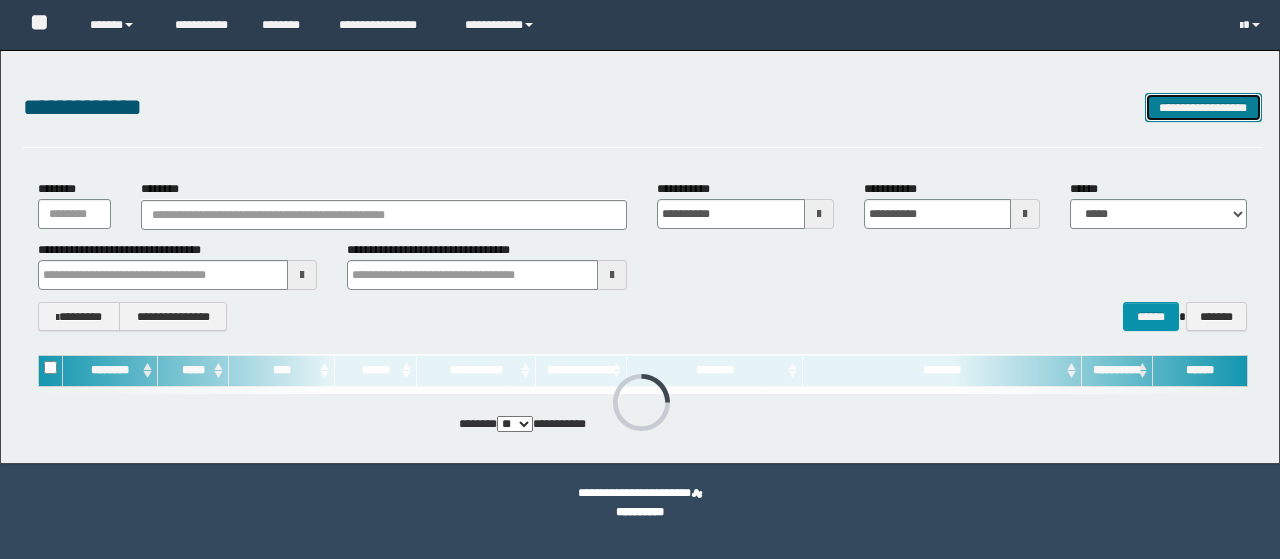 scroll, scrollTop: 0, scrollLeft: 0, axis: both 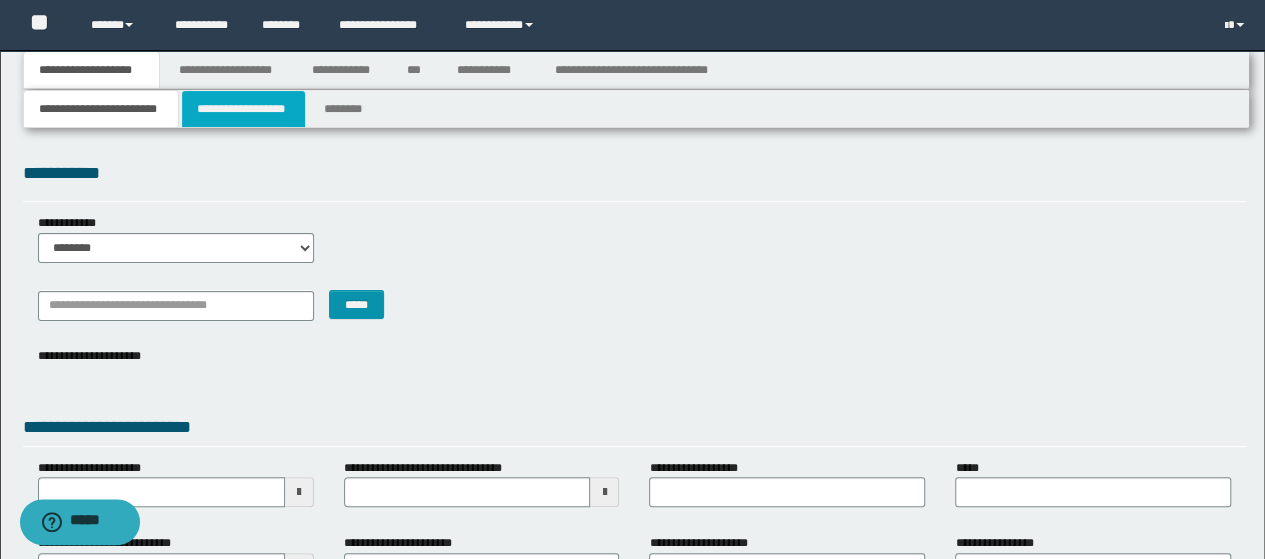 click on "**********" at bounding box center [243, 109] 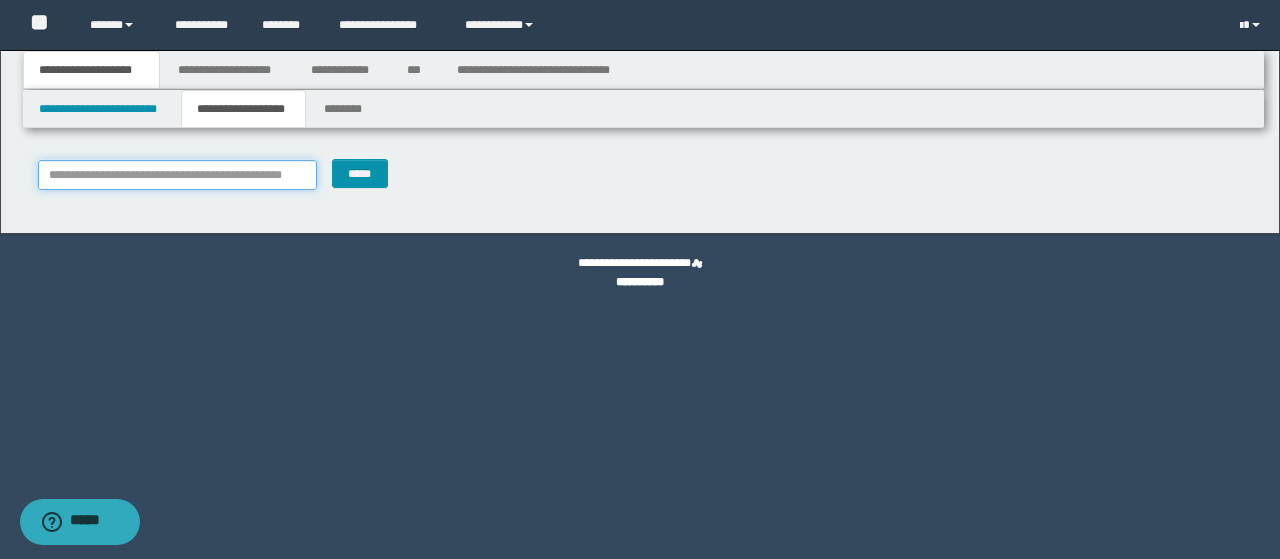 click on "**********" at bounding box center [178, 175] 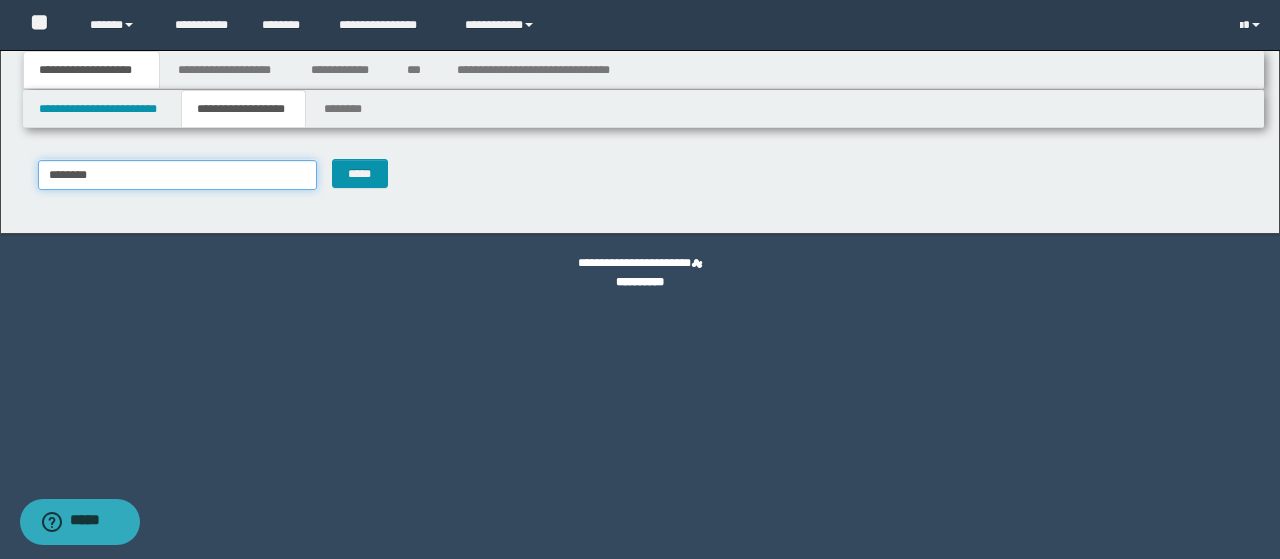 type on "********" 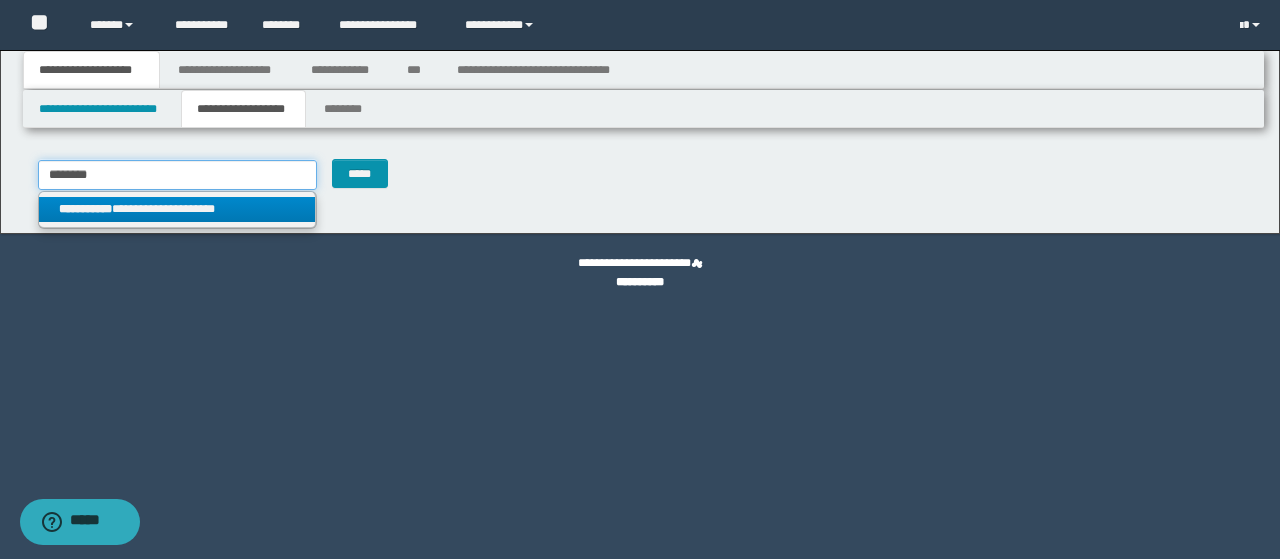type on "********" 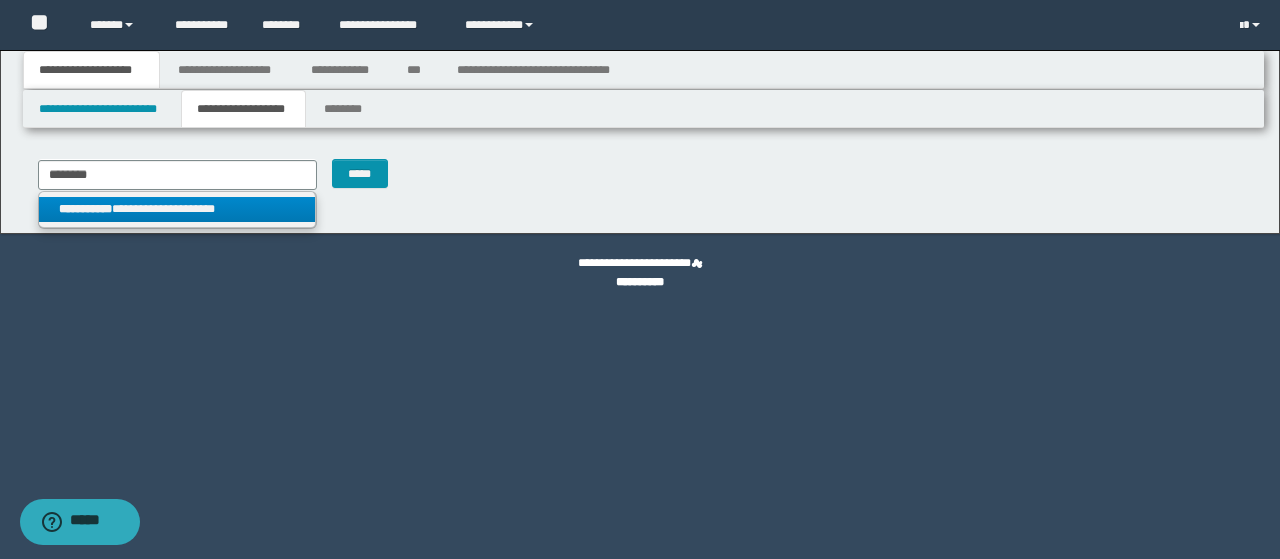 click on "**********" at bounding box center (177, 209) 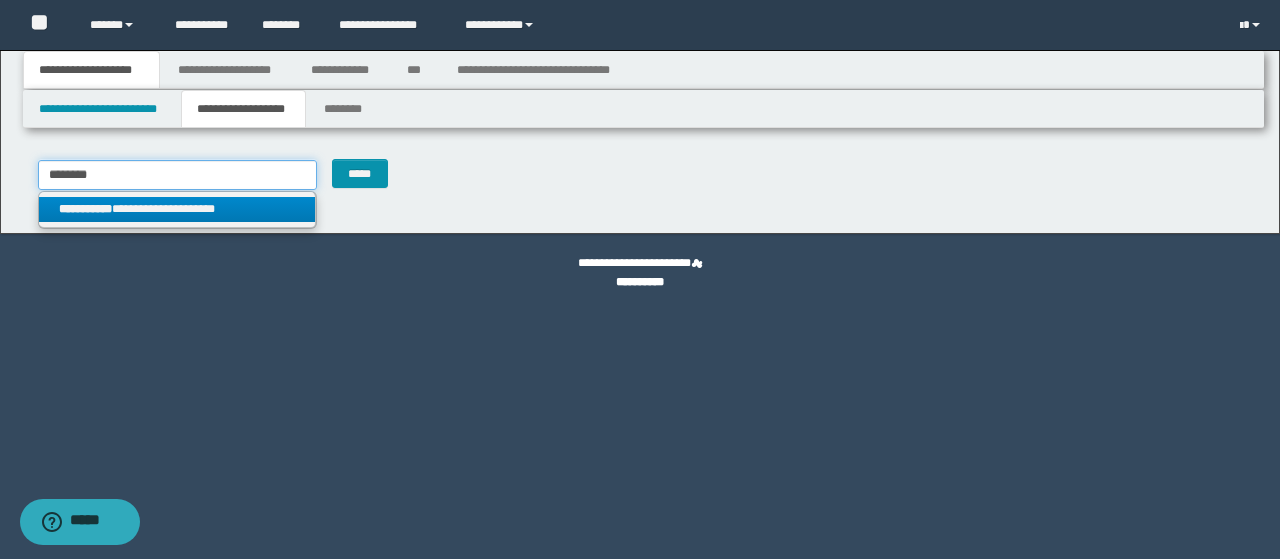type 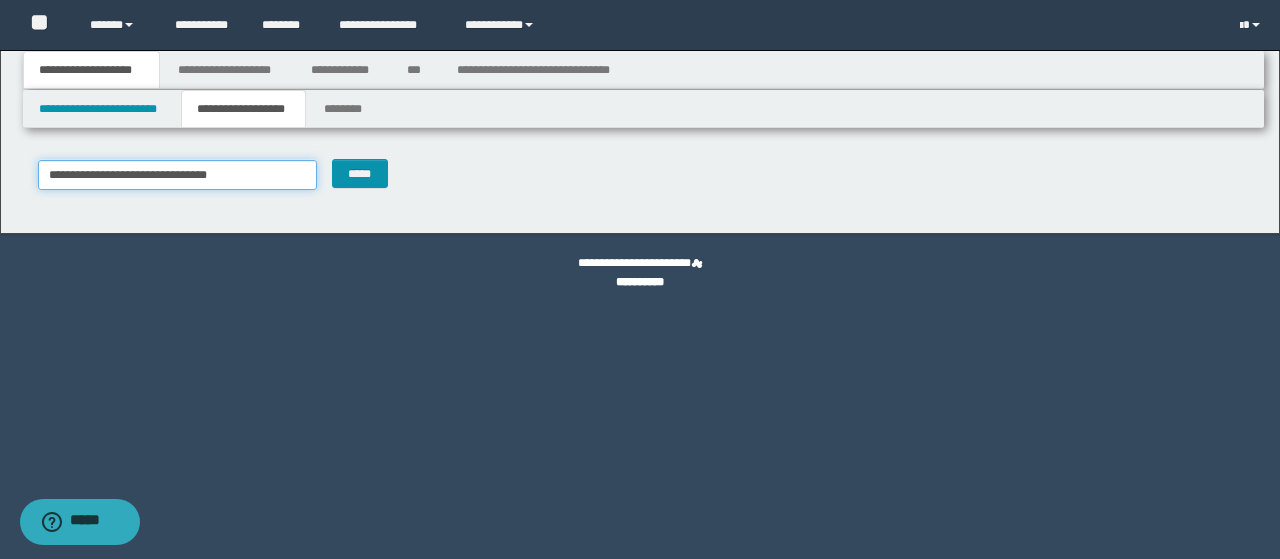 type on "********" 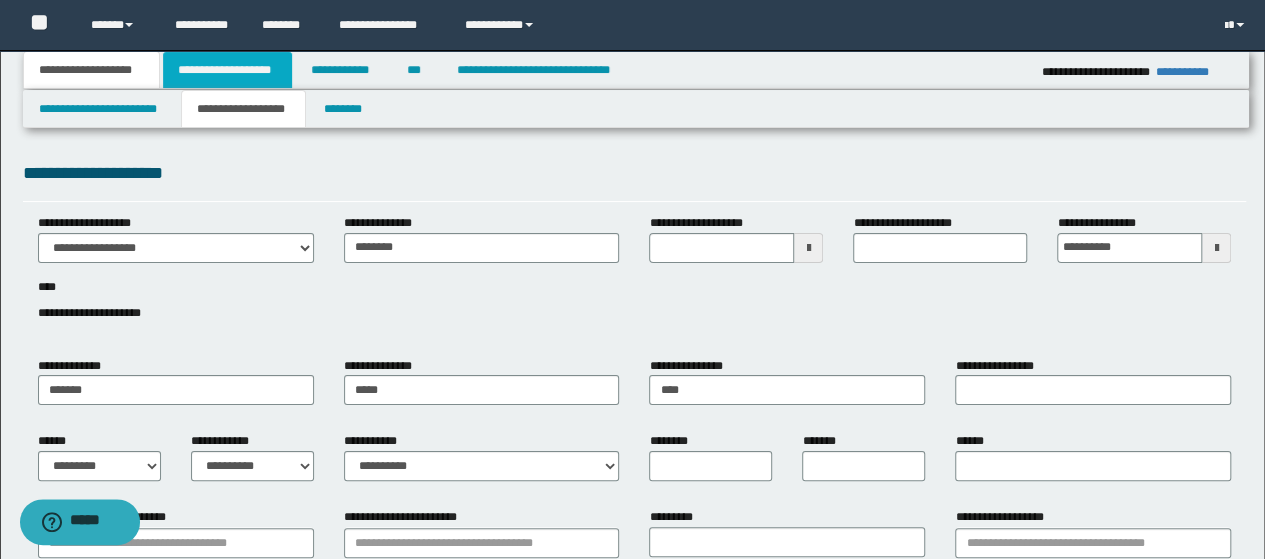 click on "**********" at bounding box center [227, 70] 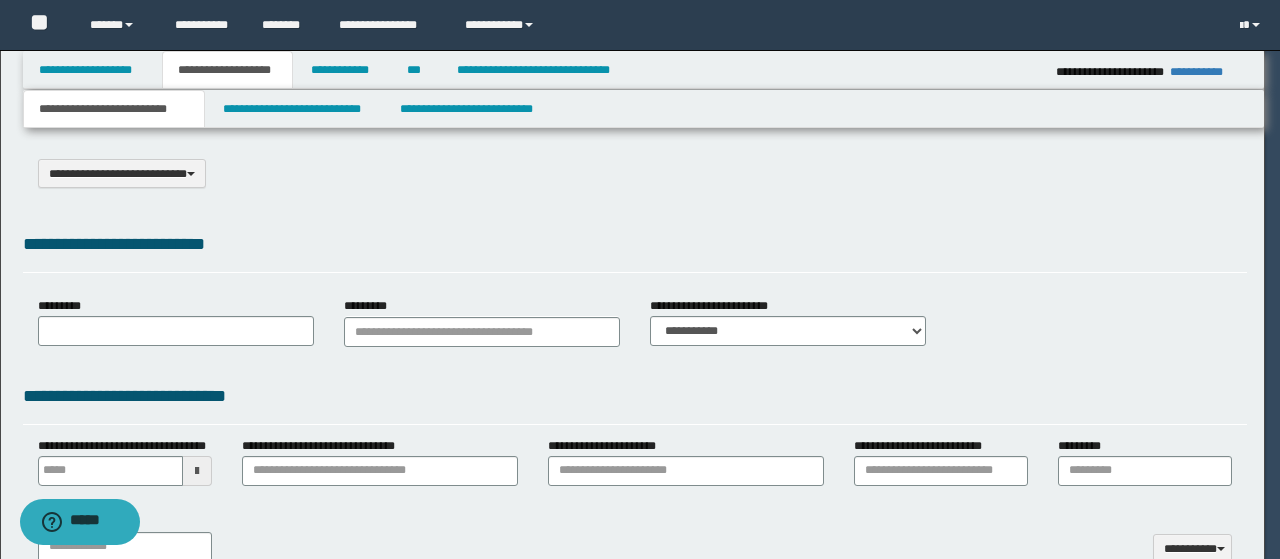 select on "*" 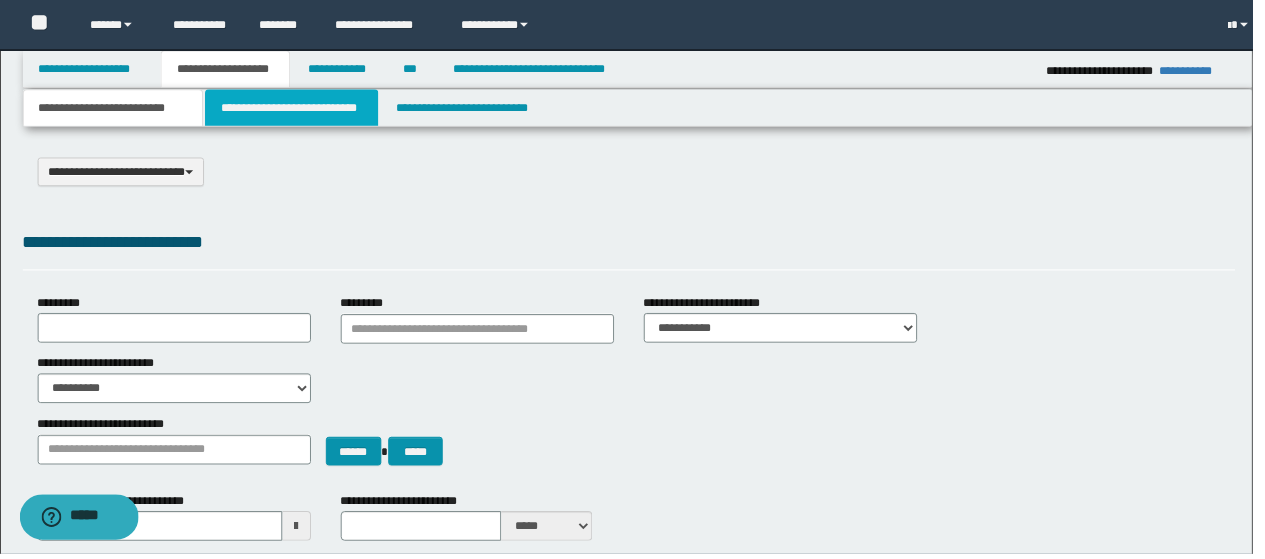 click on "**********" at bounding box center (294, 109) 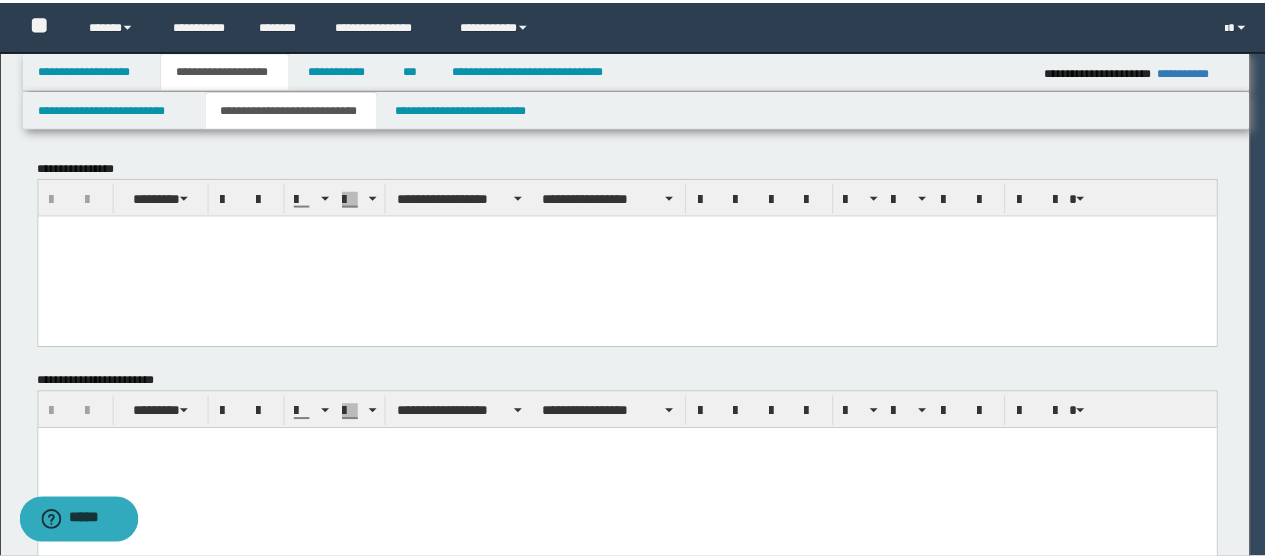 scroll, scrollTop: 0, scrollLeft: 0, axis: both 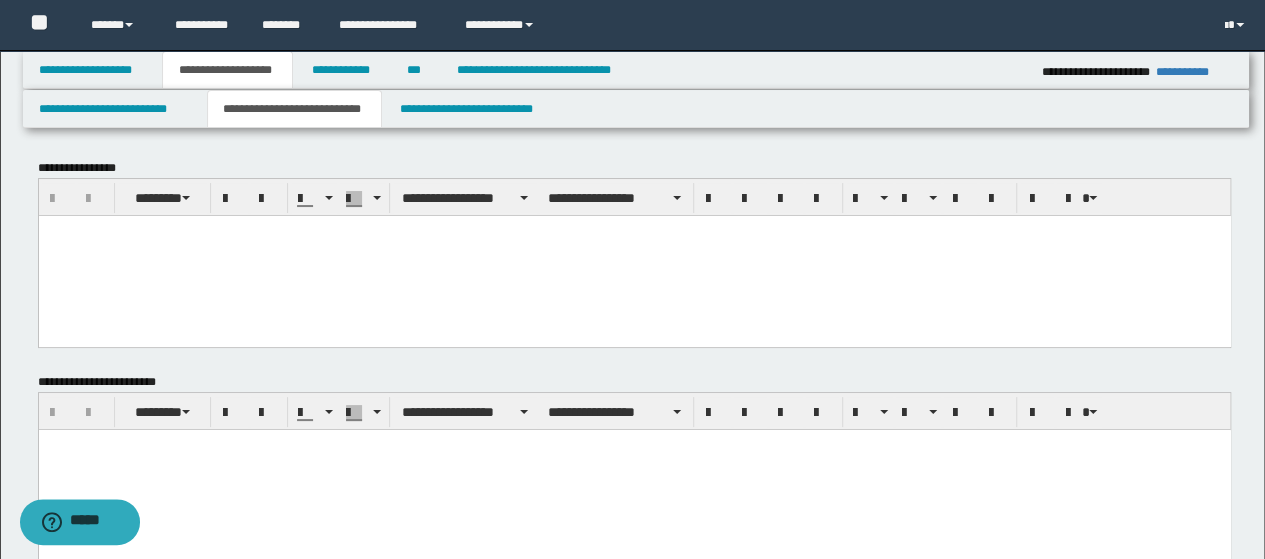 click at bounding box center (634, 255) 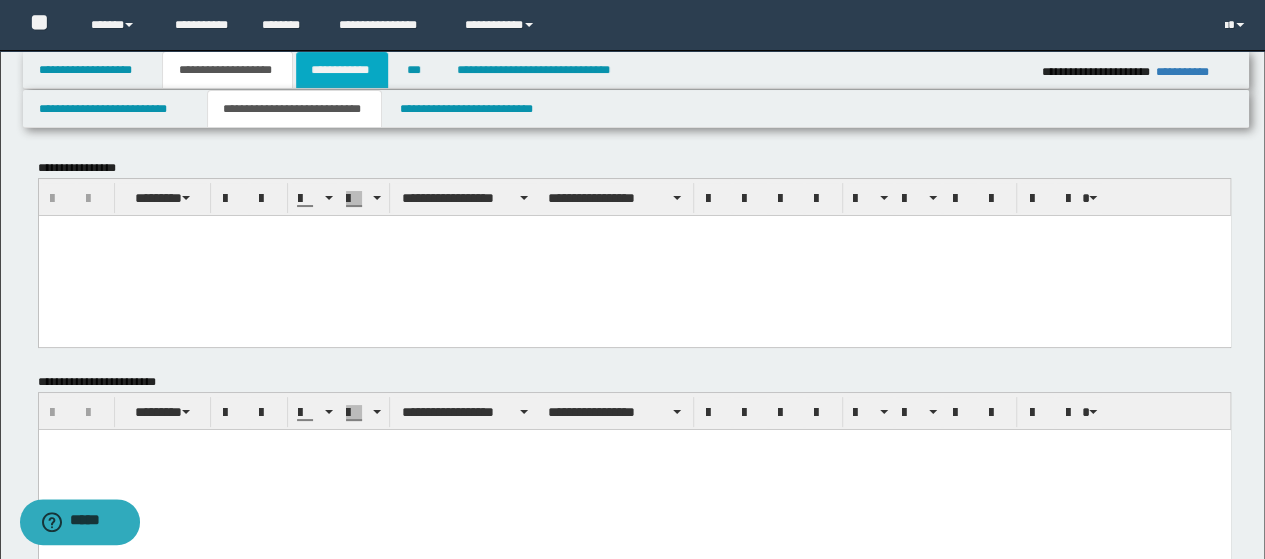 click on "**********" at bounding box center [342, 70] 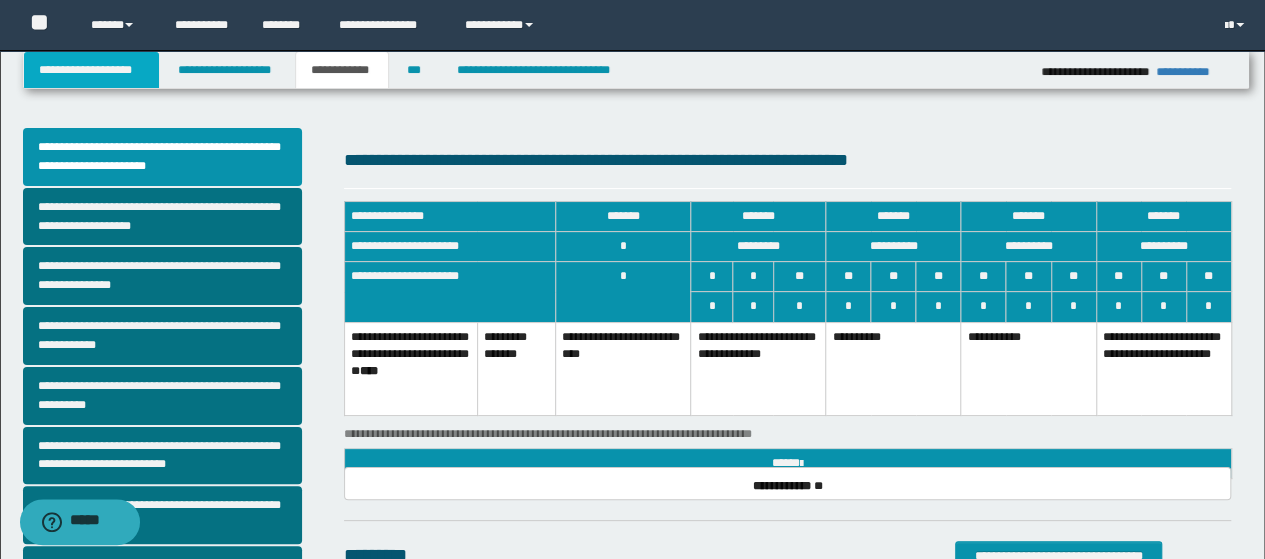 click on "**********" at bounding box center (92, 70) 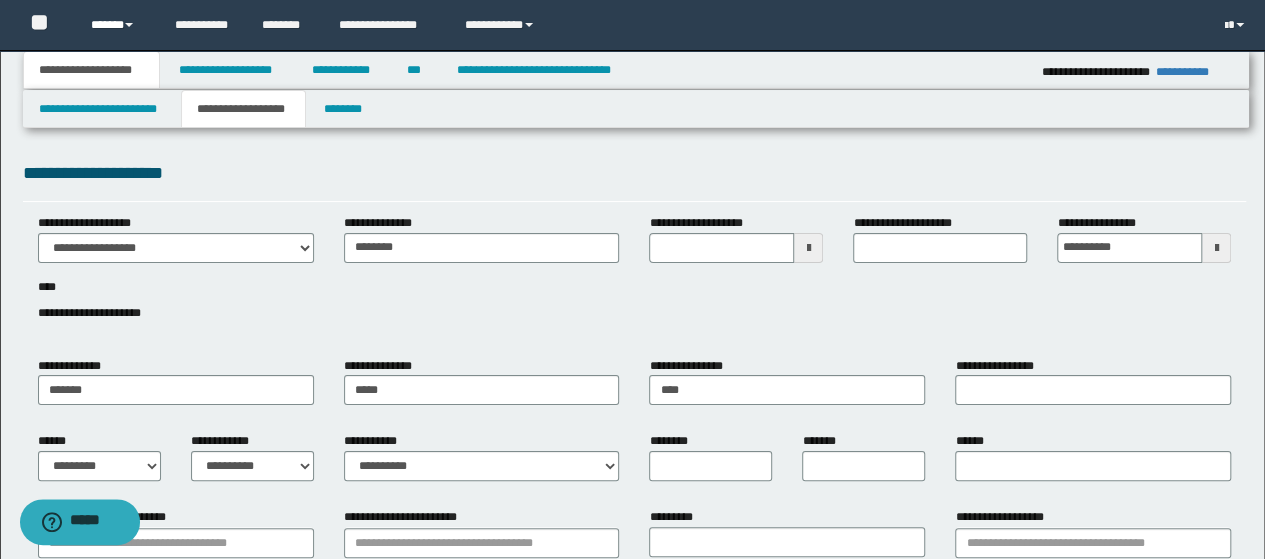 click on "******" at bounding box center (117, 25) 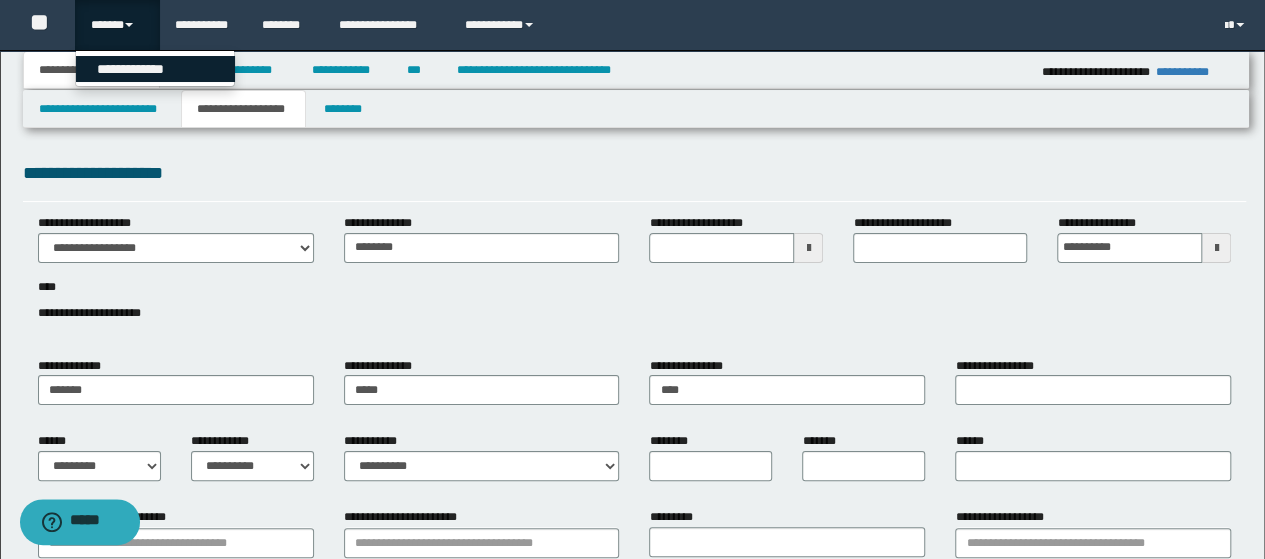click on "**********" at bounding box center [155, 69] 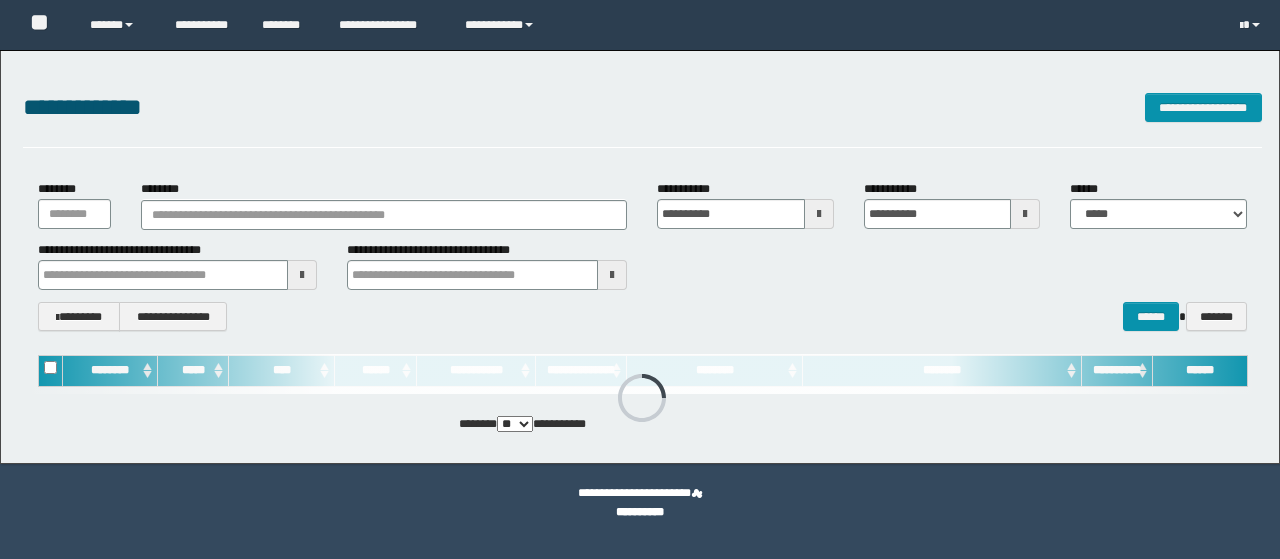 scroll, scrollTop: 0, scrollLeft: 0, axis: both 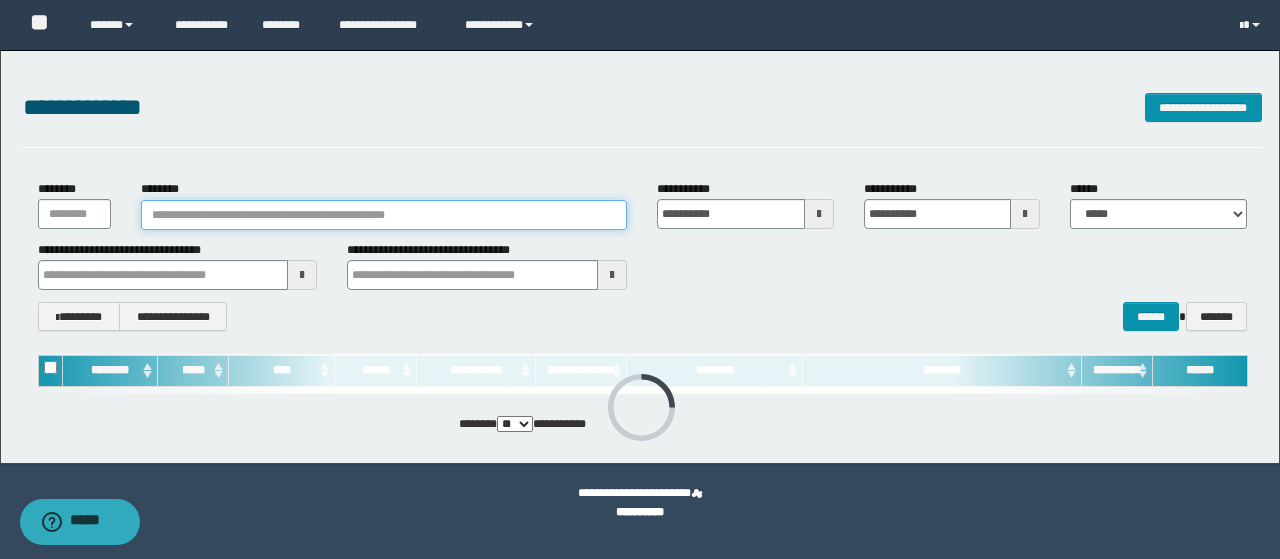 click on "********" at bounding box center [384, 215] 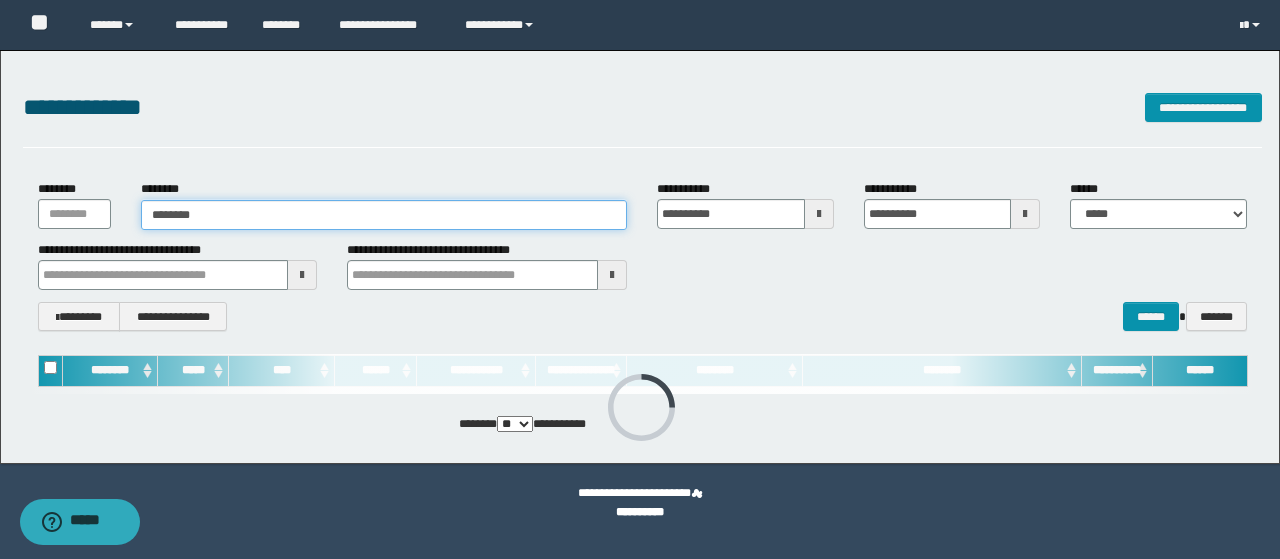 type on "********" 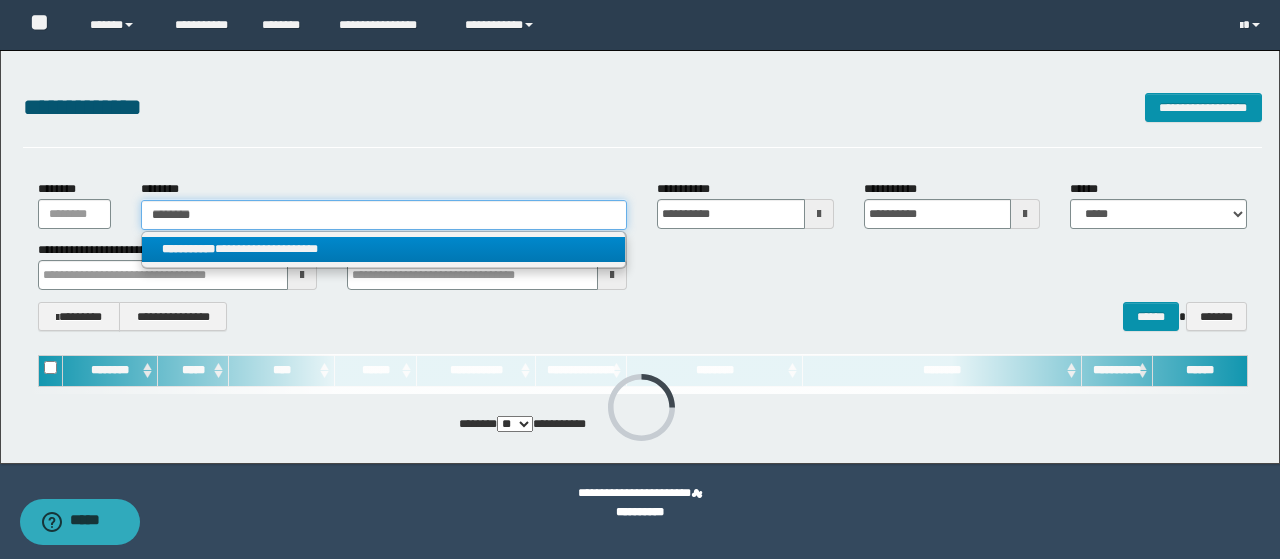 type on "********" 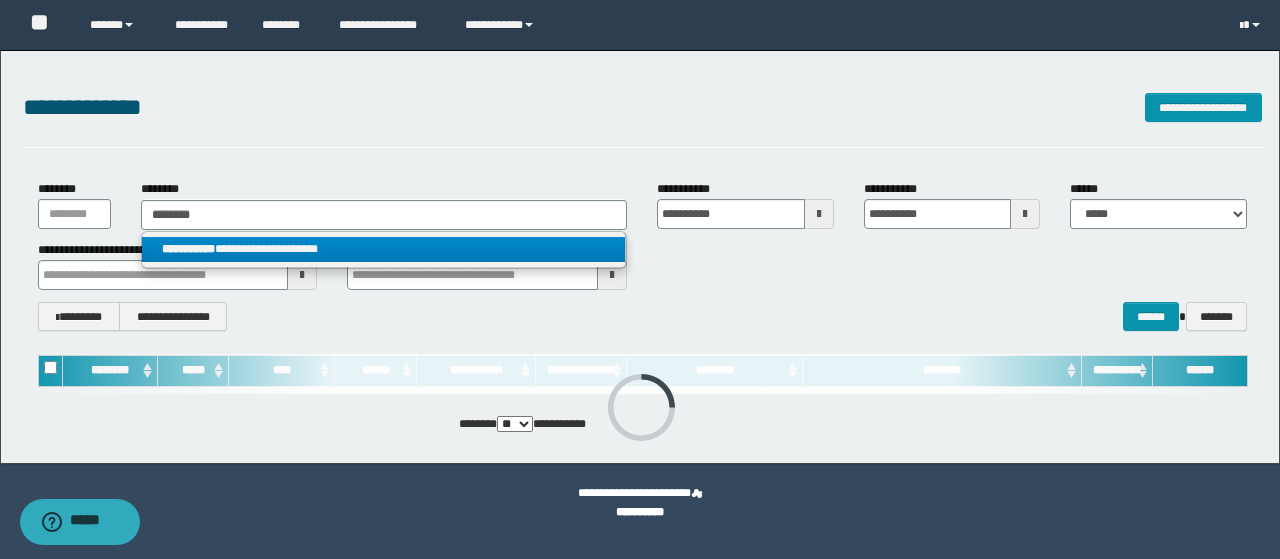 click on "**********" at bounding box center (384, 249) 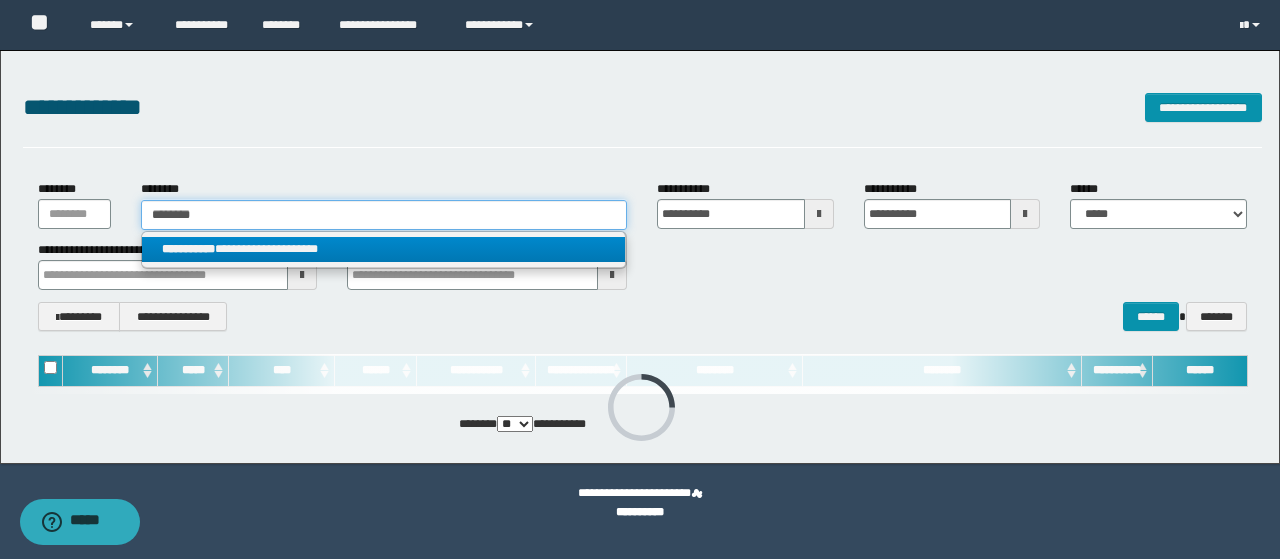 type 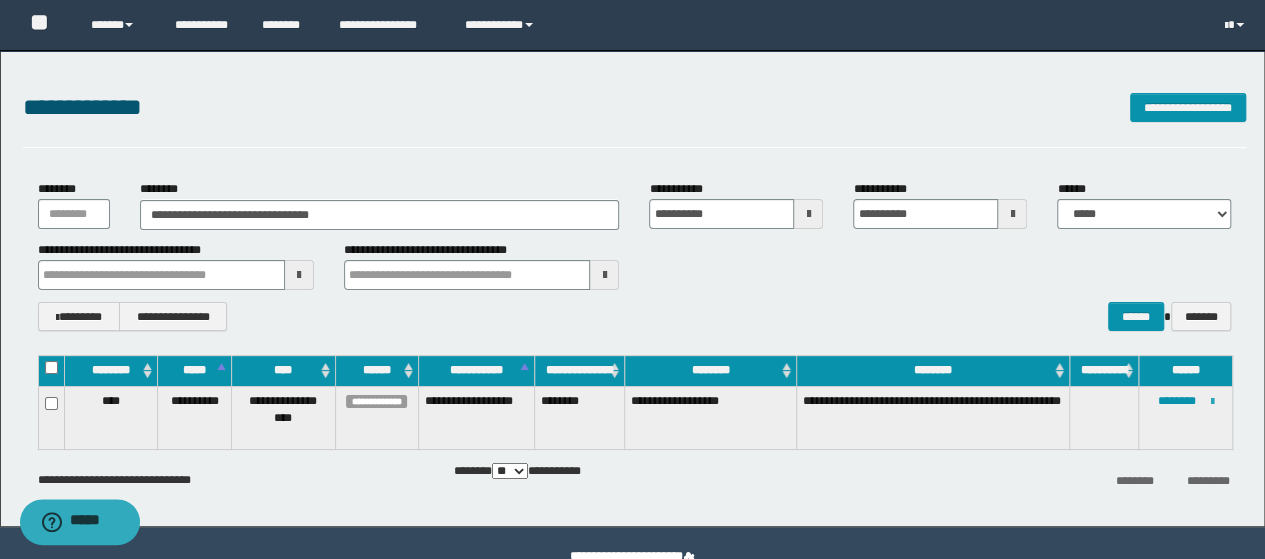 click at bounding box center [1212, 402] 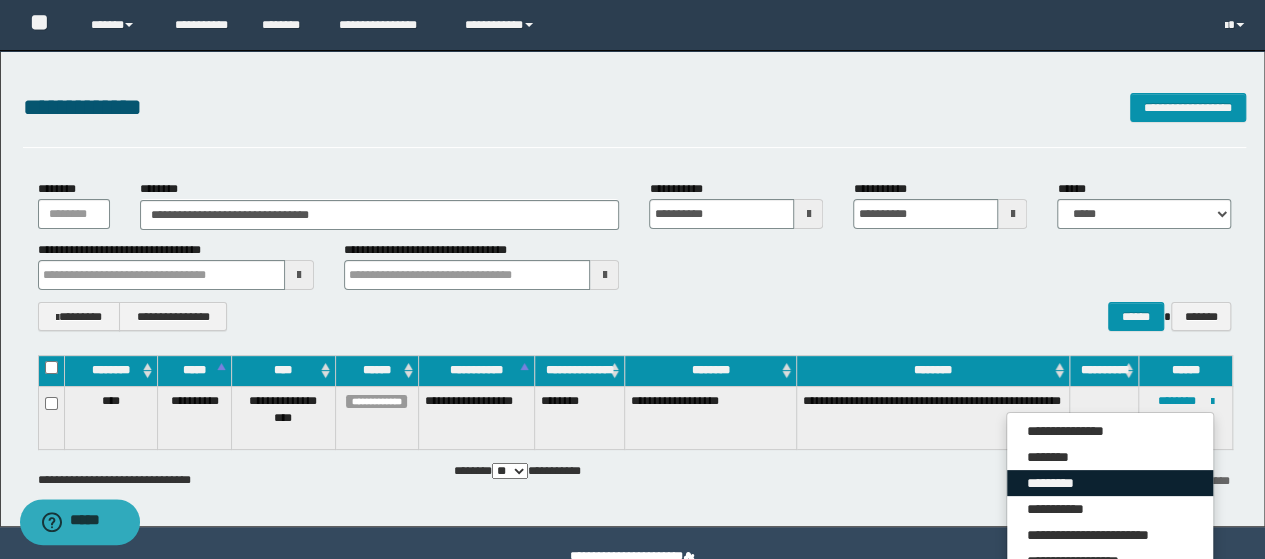 click on "*********" at bounding box center (1110, 483) 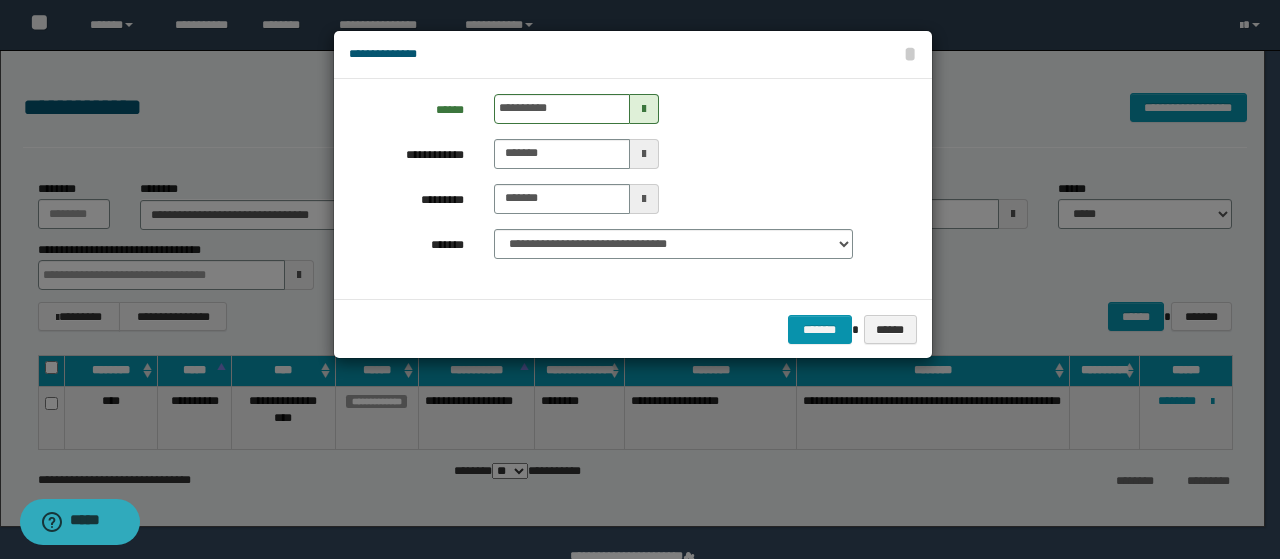 click at bounding box center (644, 109) 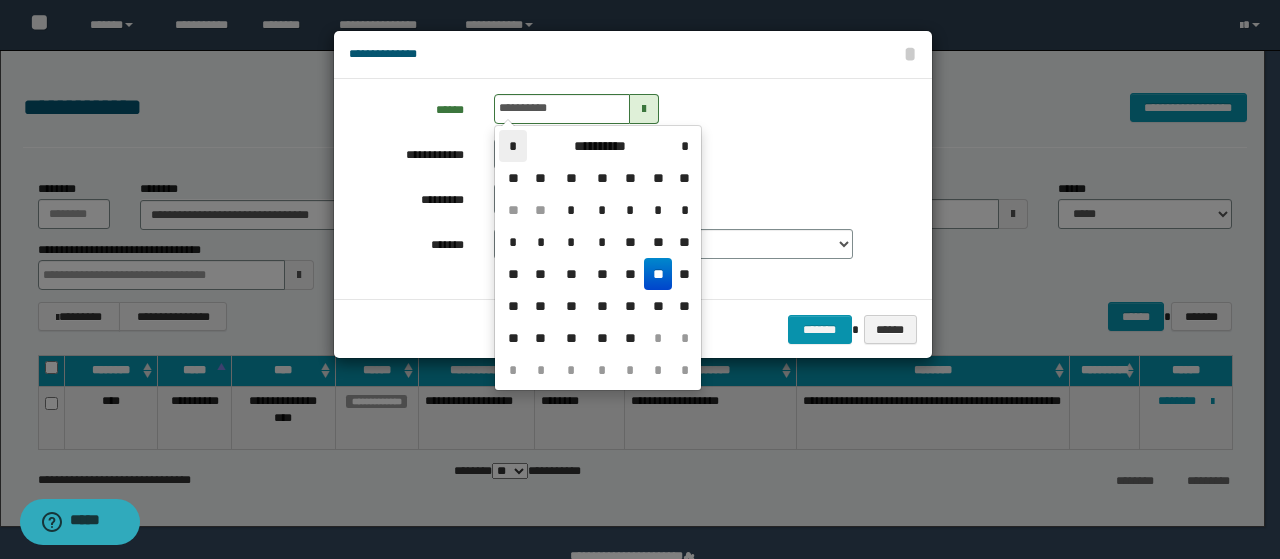 click on "*" at bounding box center [513, 146] 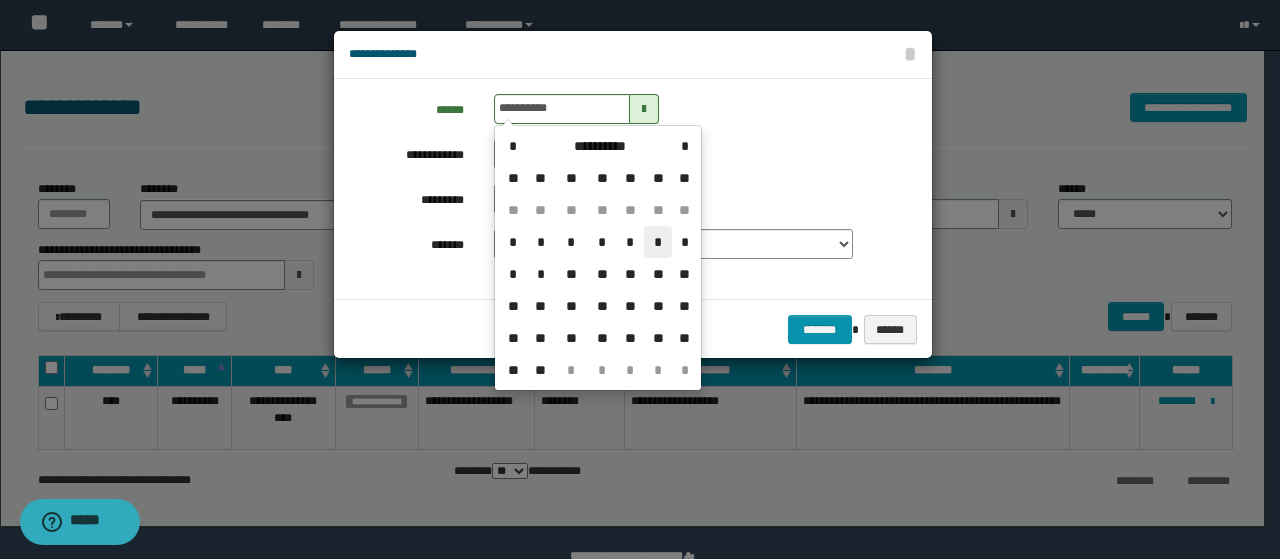click on "*" at bounding box center (658, 242) 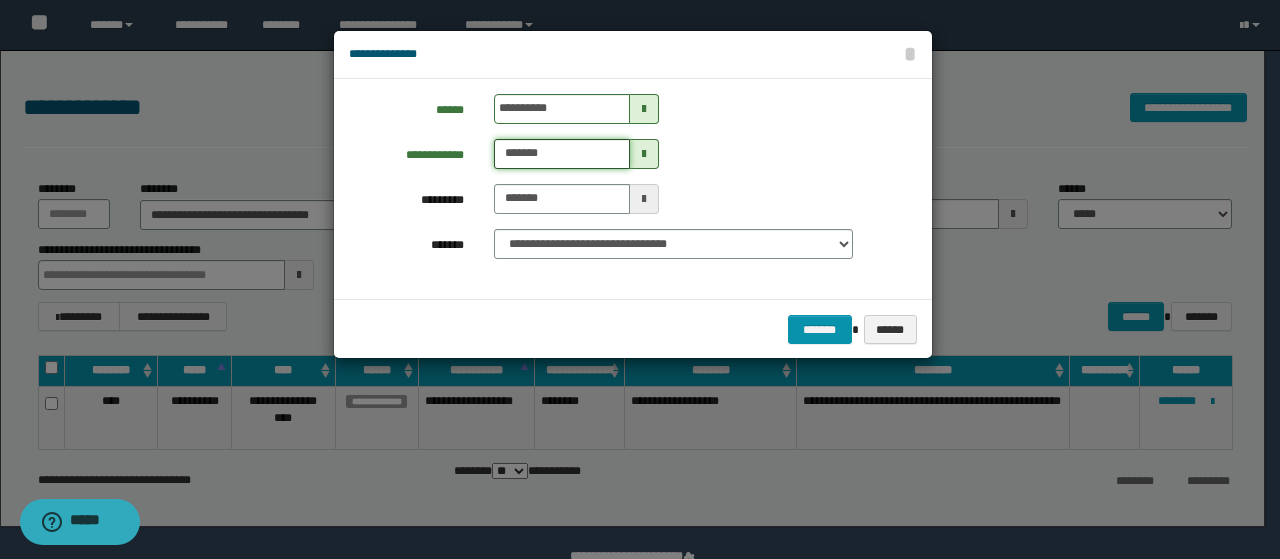click on "*******" at bounding box center [561, 154] 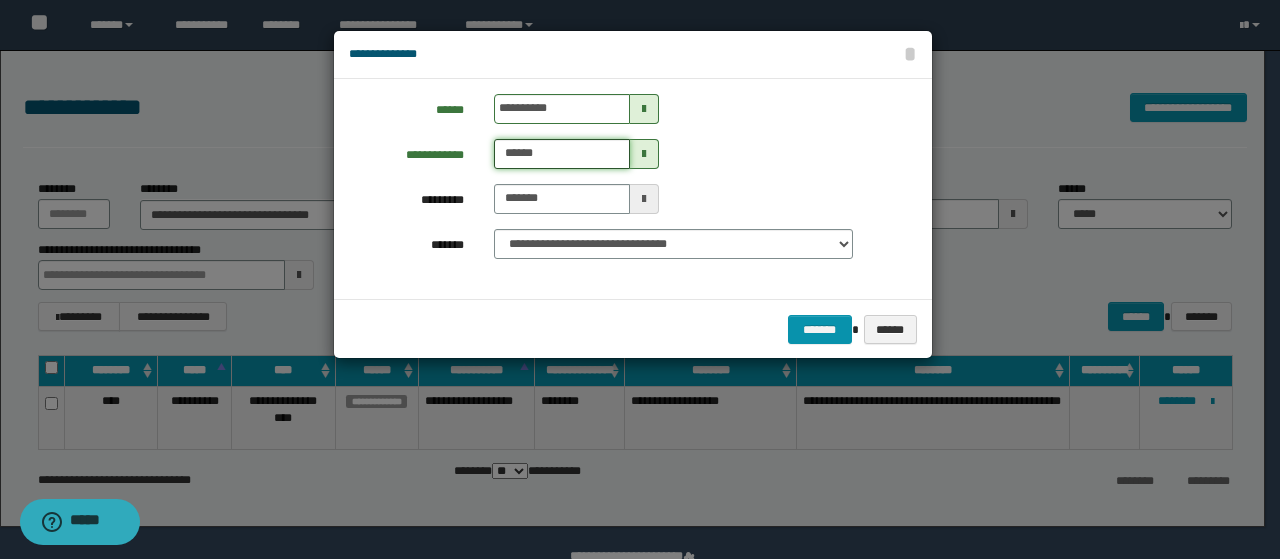 type on "******" 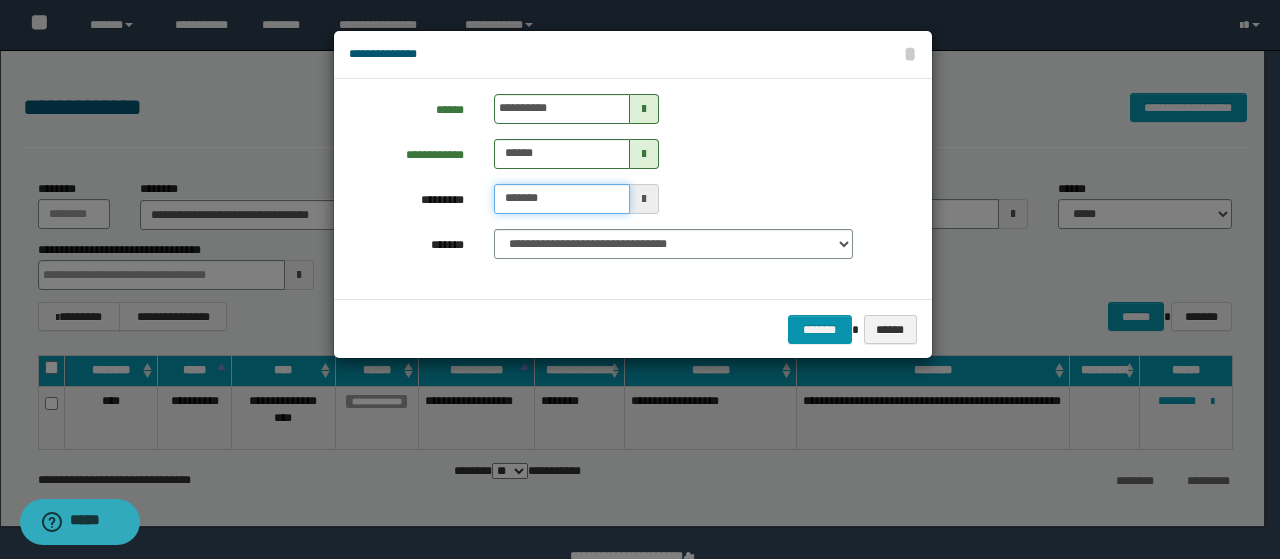 click on "*******" at bounding box center (561, 199) 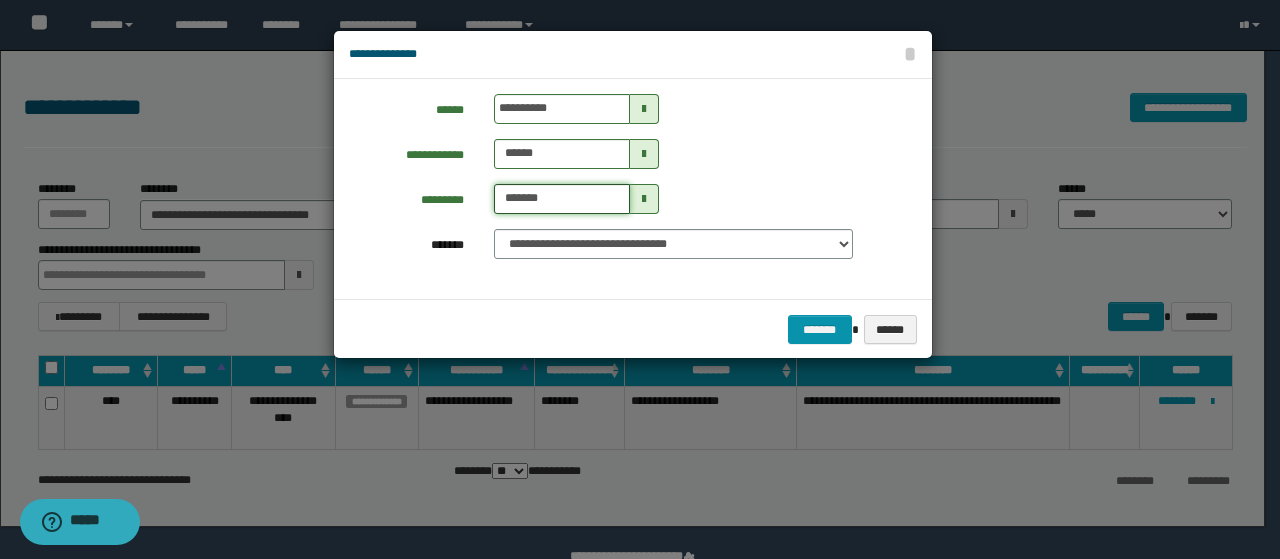 click on "*******" at bounding box center [561, 199] 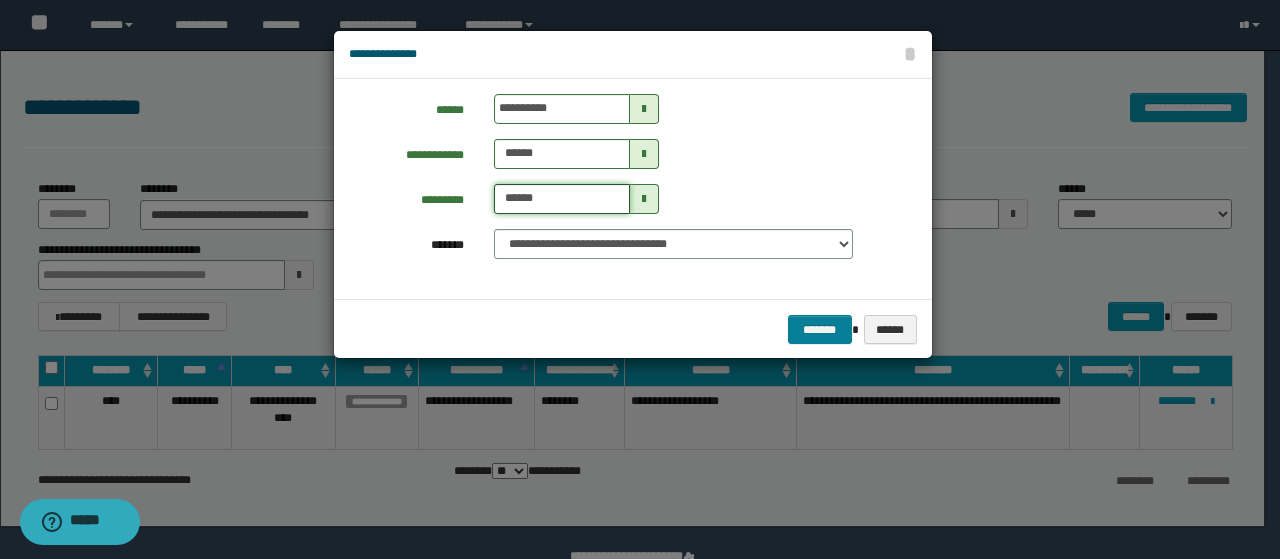 type on "******" 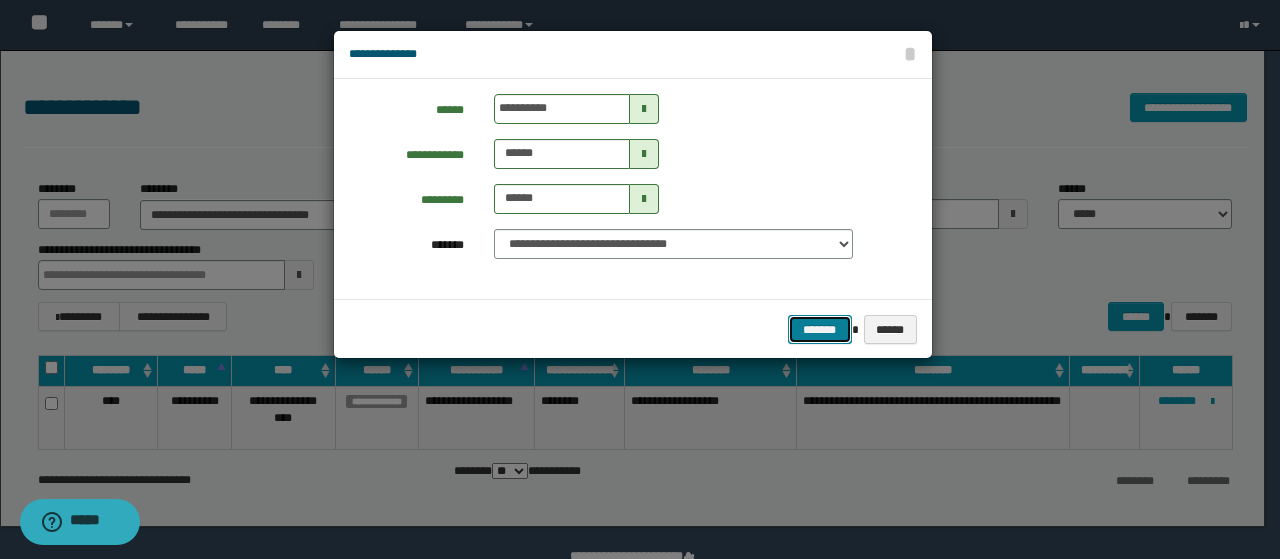 click on "*******" at bounding box center (820, 329) 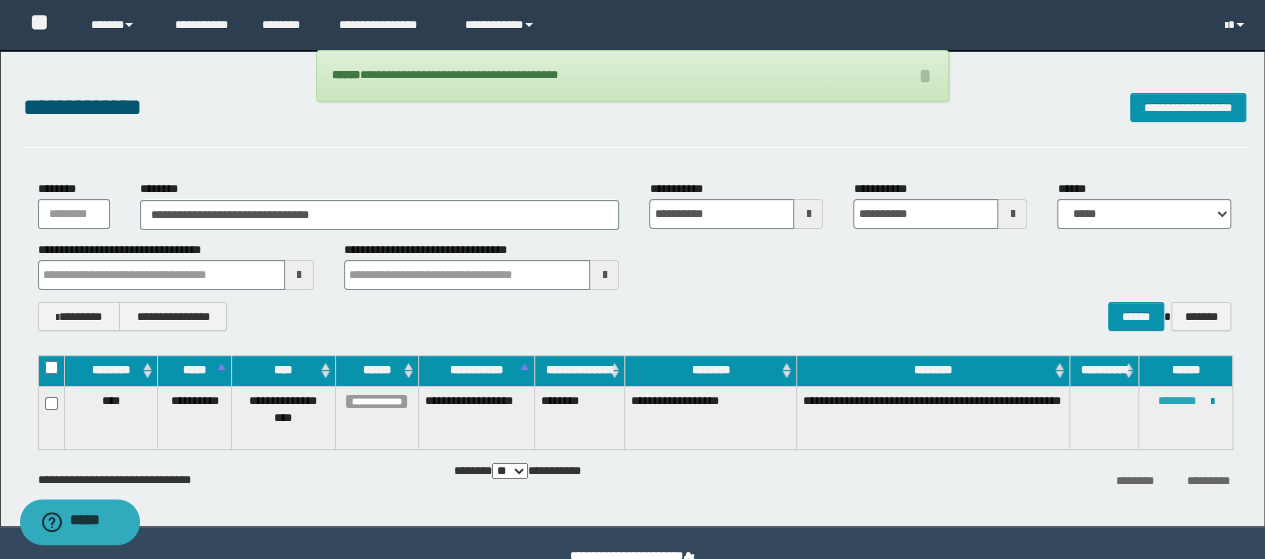 click on "********" at bounding box center [1177, 401] 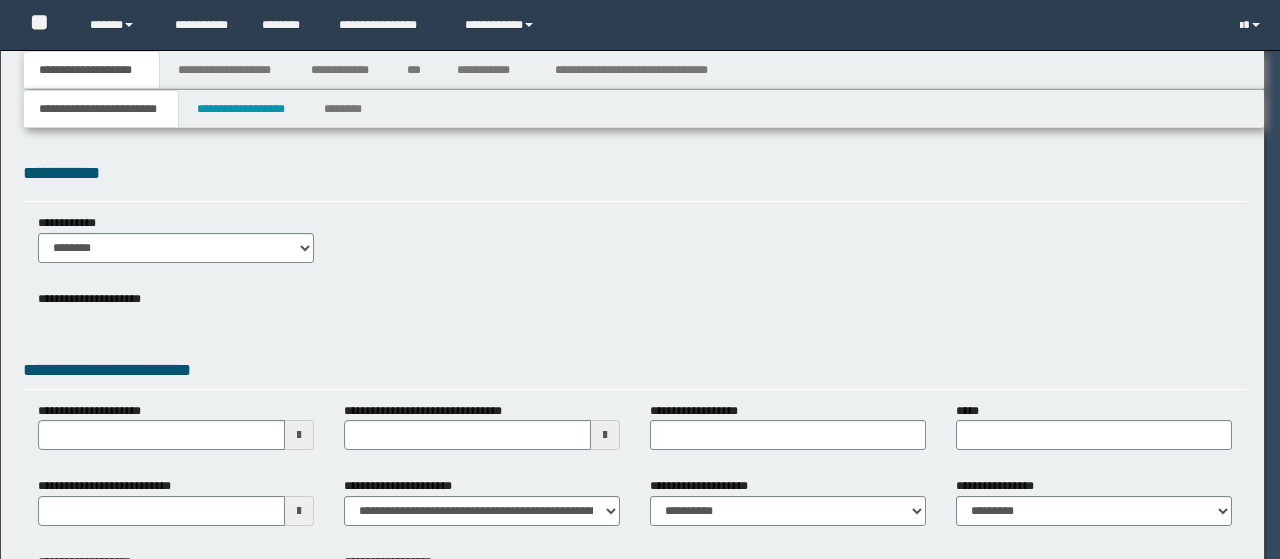 scroll, scrollTop: 0, scrollLeft: 0, axis: both 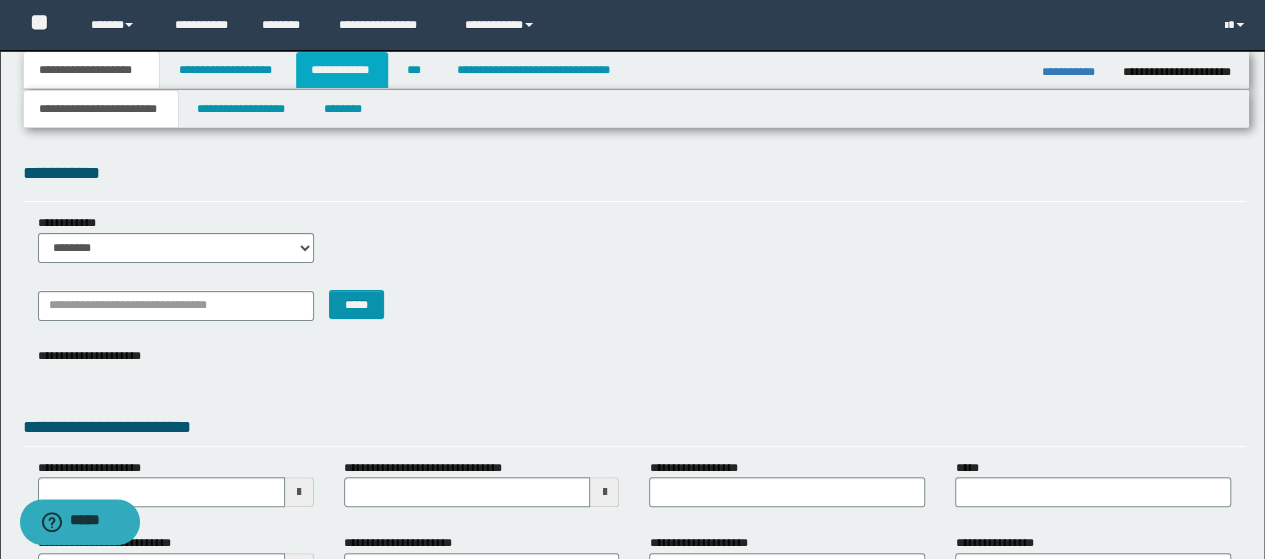 click on "**********" at bounding box center [342, 70] 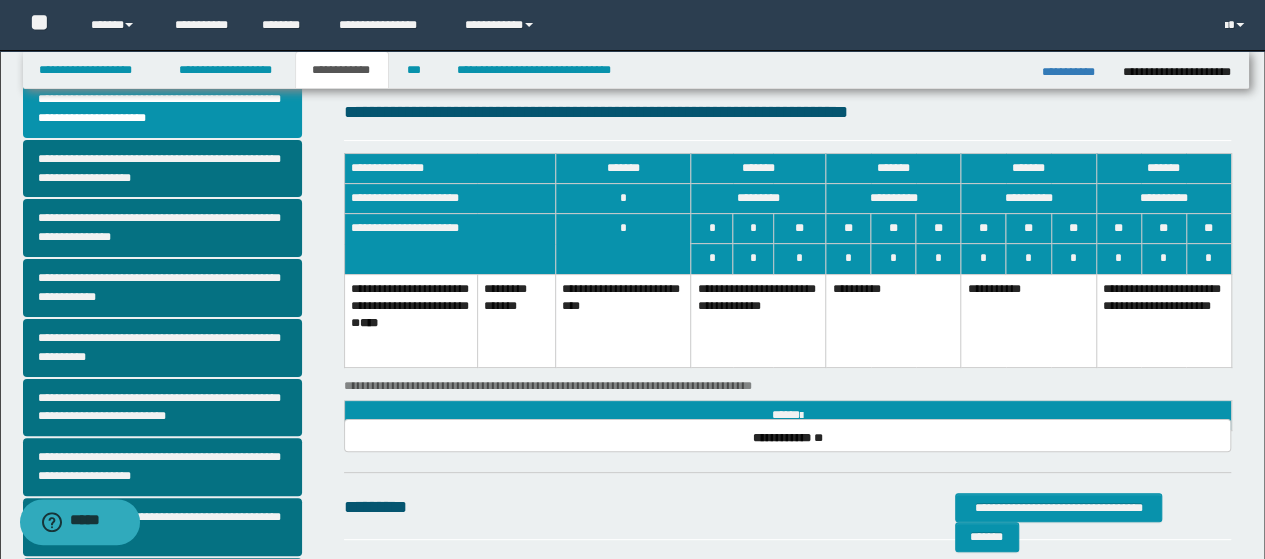 scroll, scrollTop: 0, scrollLeft: 0, axis: both 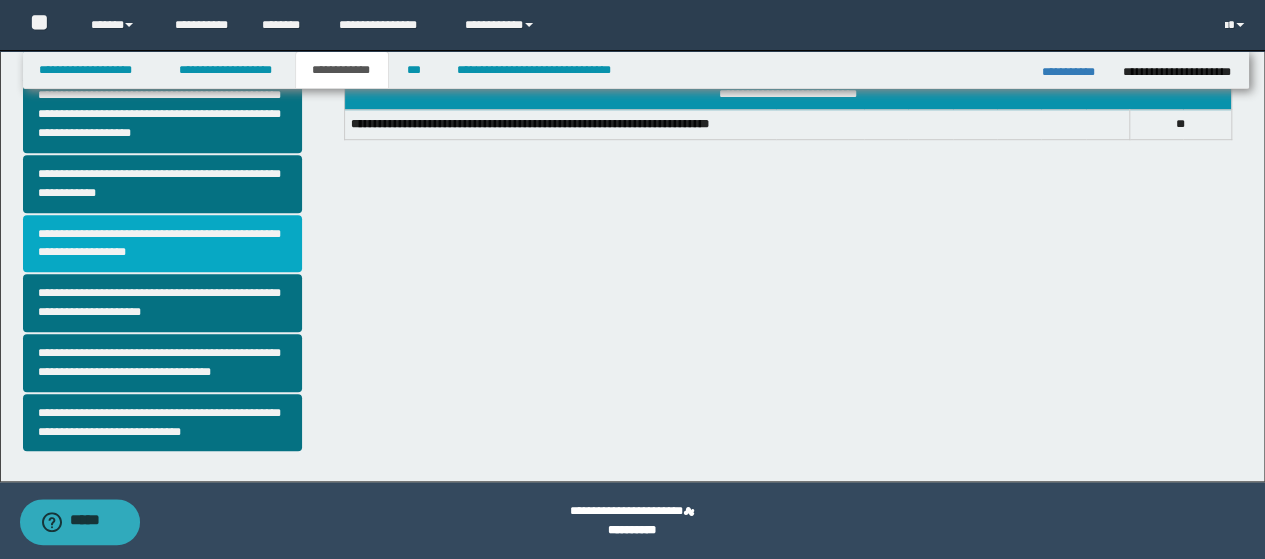 click on "**********" at bounding box center [162, 244] 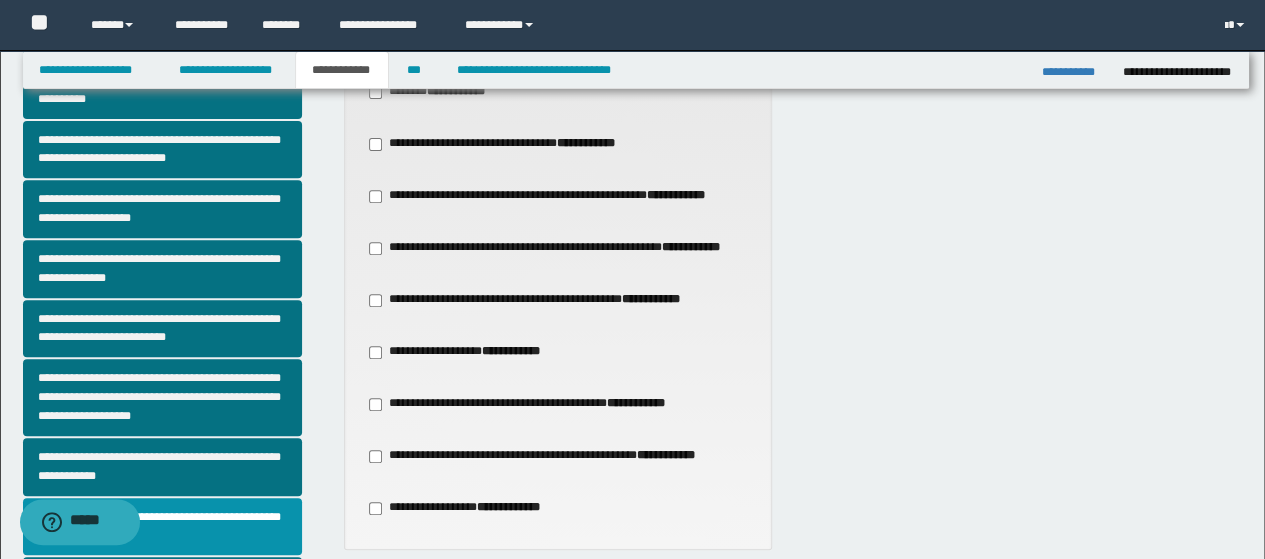 scroll, scrollTop: 200, scrollLeft: 0, axis: vertical 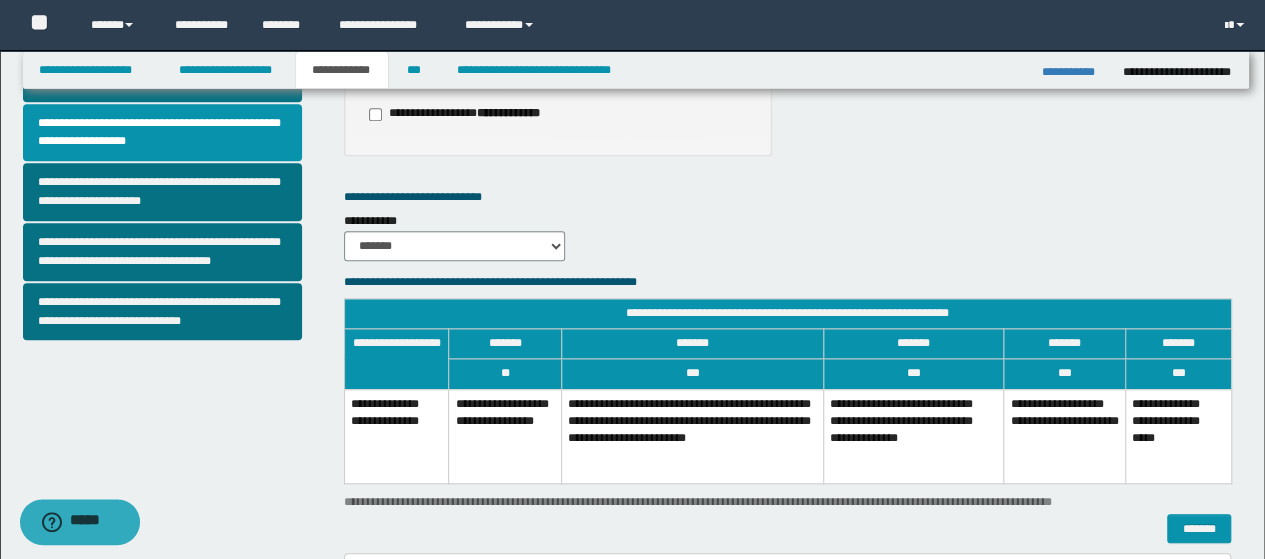 click on "**********" at bounding box center (914, 436) 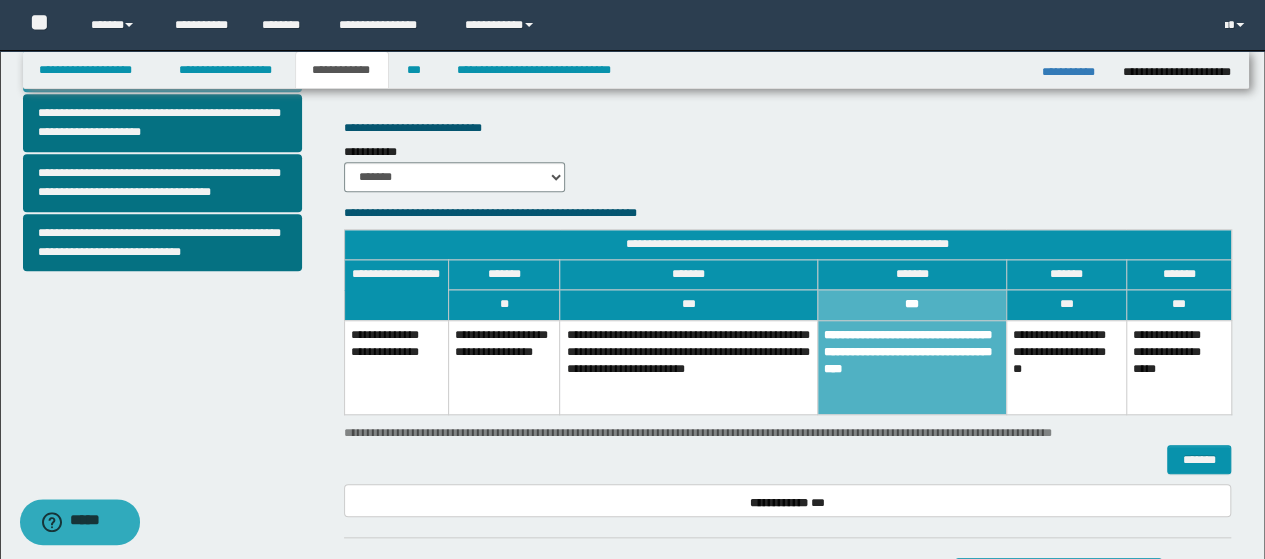 scroll, scrollTop: 800, scrollLeft: 0, axis: vertical 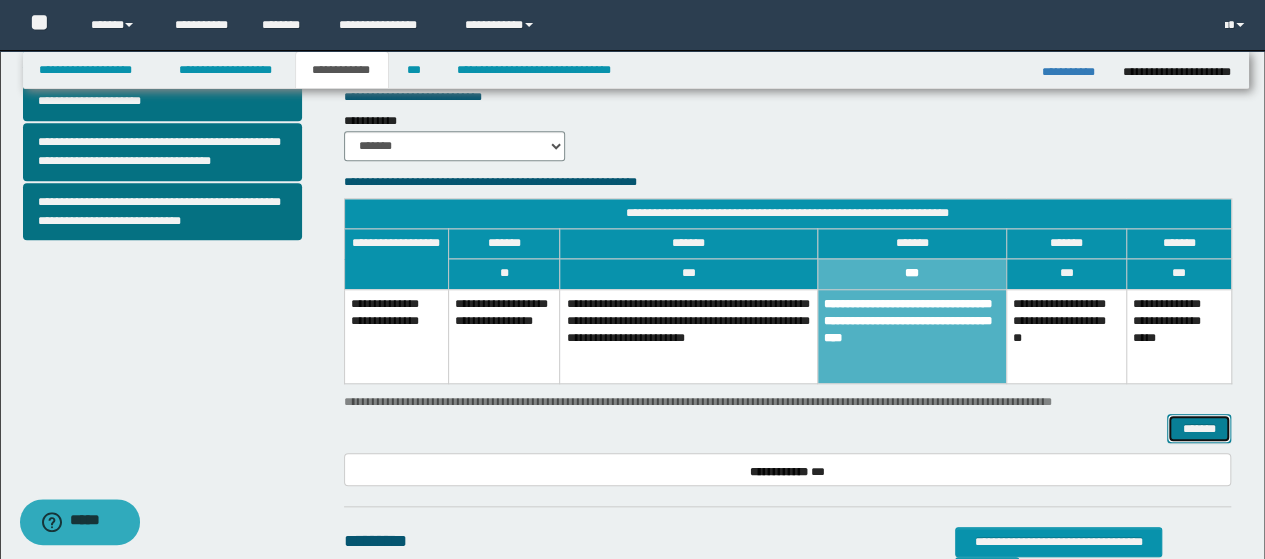 click on "*******" at bounding box center (1199, 428) 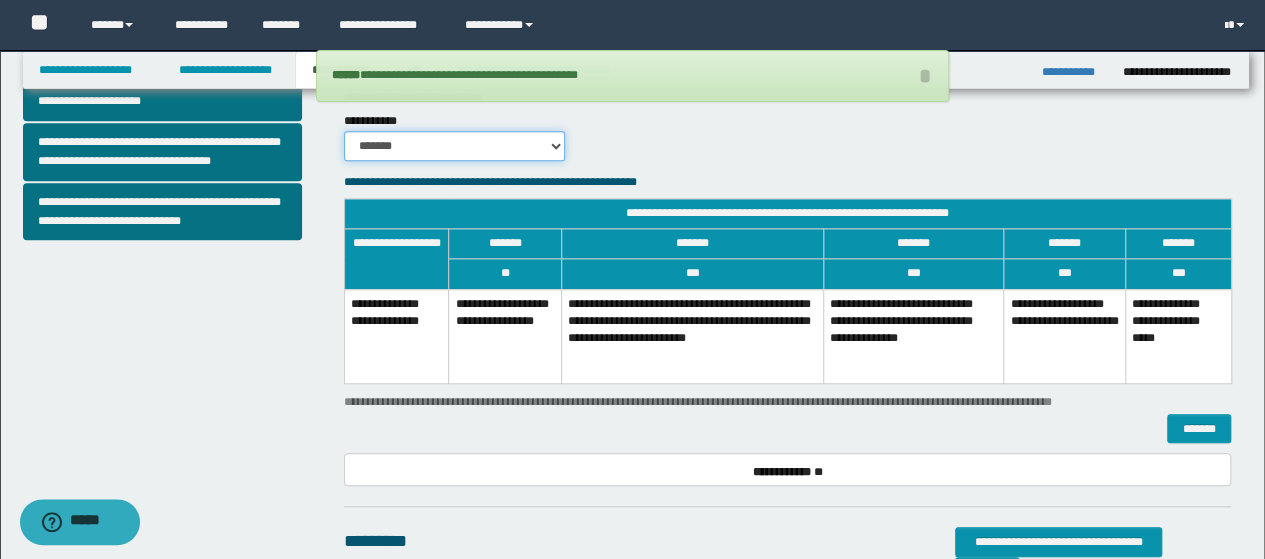 click on "*******
*********" at bounding box center (455, 146) 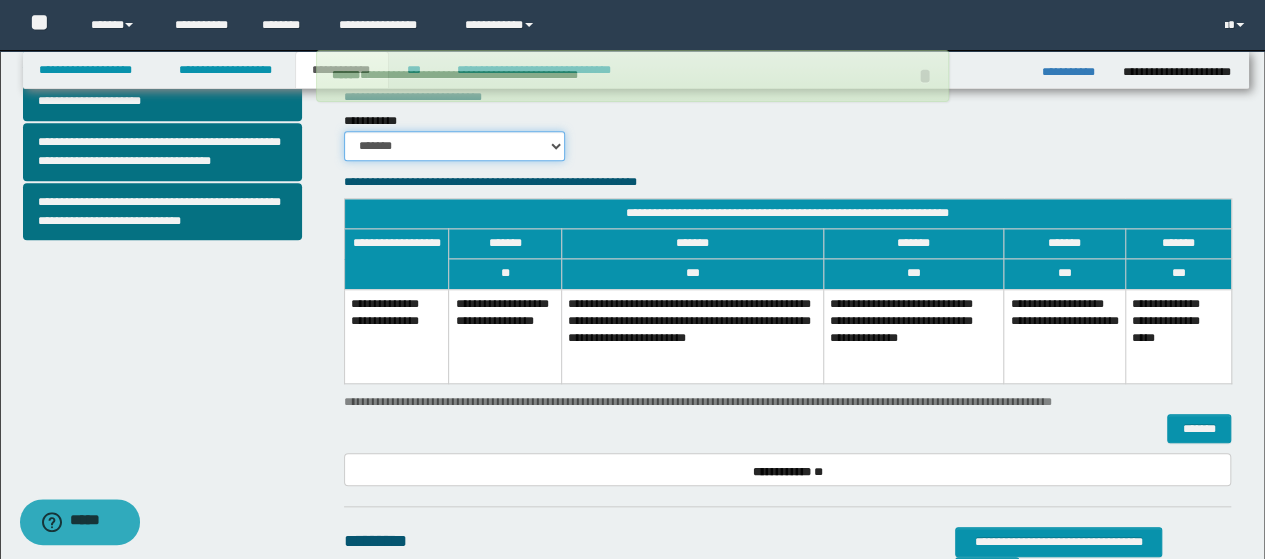 select on "*" 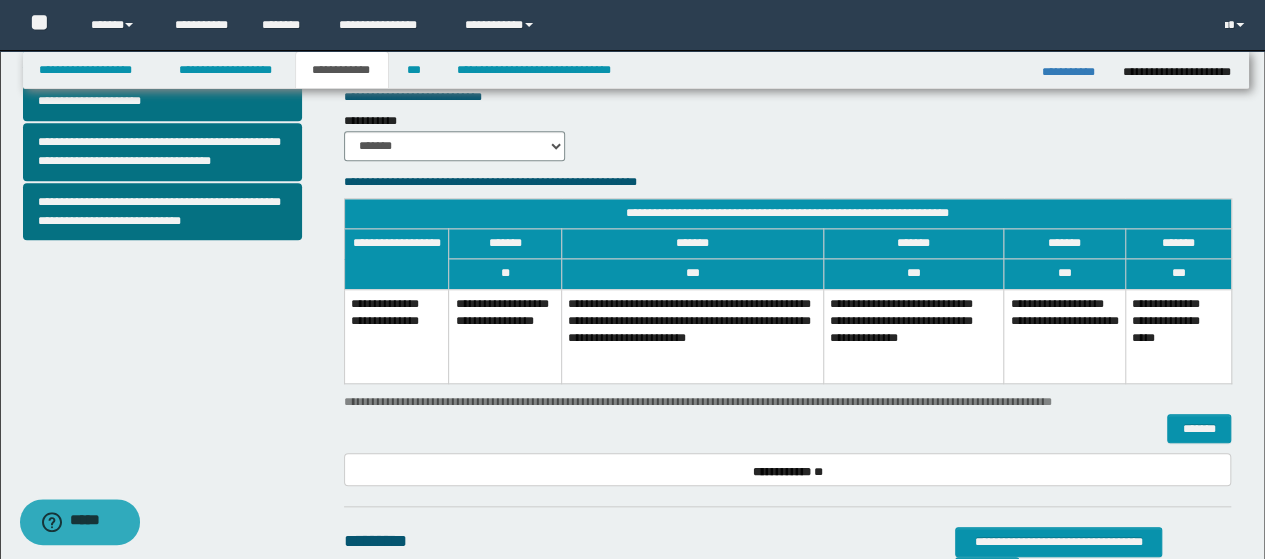 click on "**********" at bounding box center (914, 336) 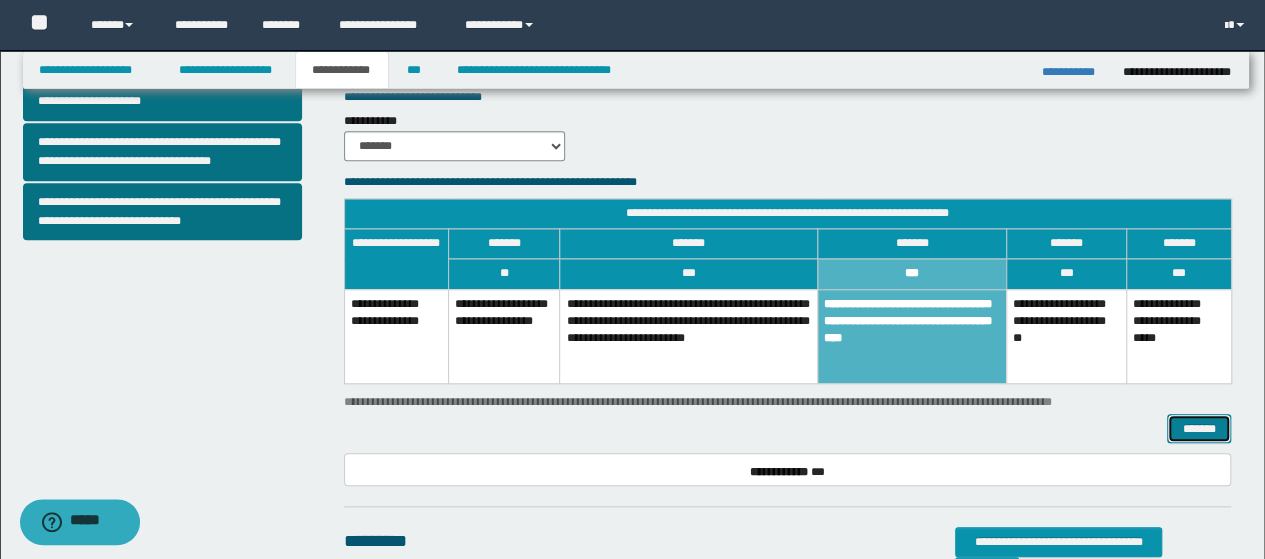 click on "*******" at bounding box center (1199, 428) 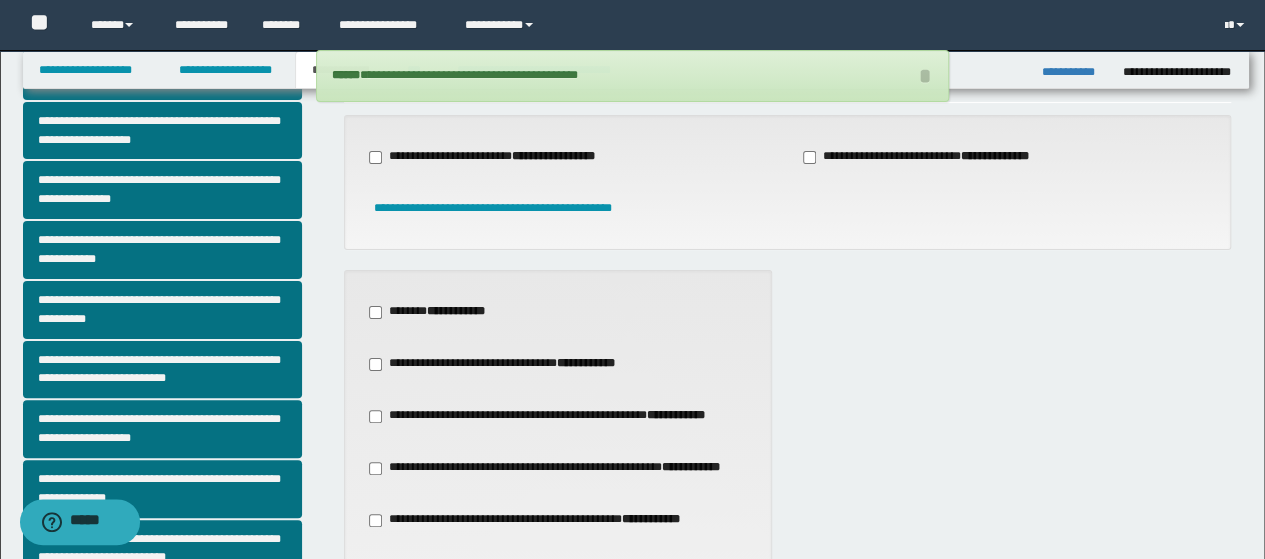 scroll, scrollTop: 0, scrollLeft: 0, axis: both 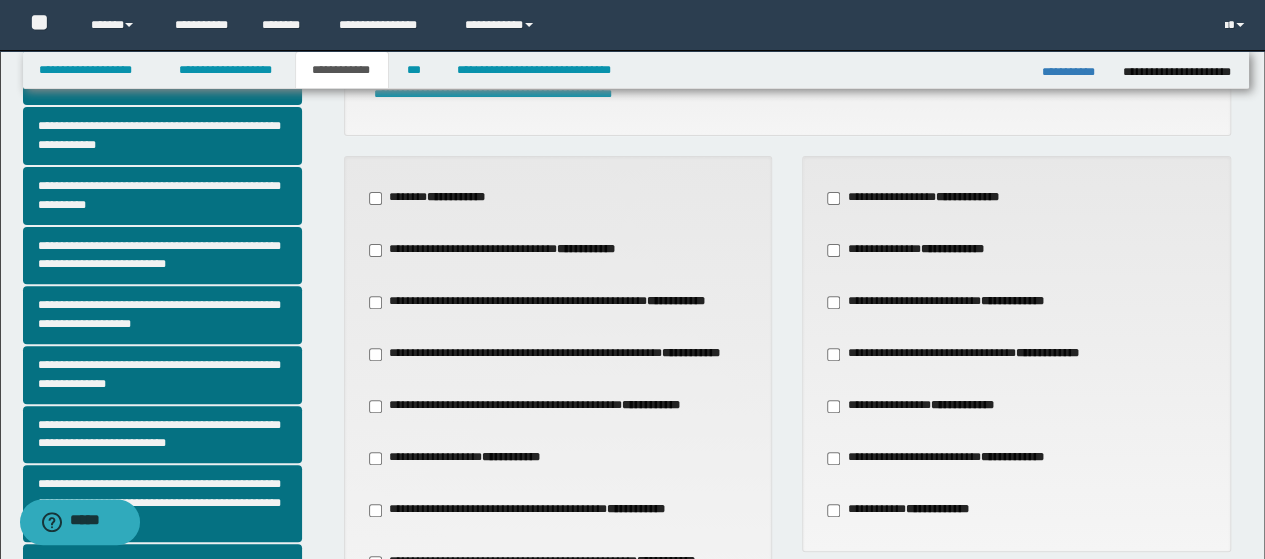 click on "**********" at bounding box center (972, 354) 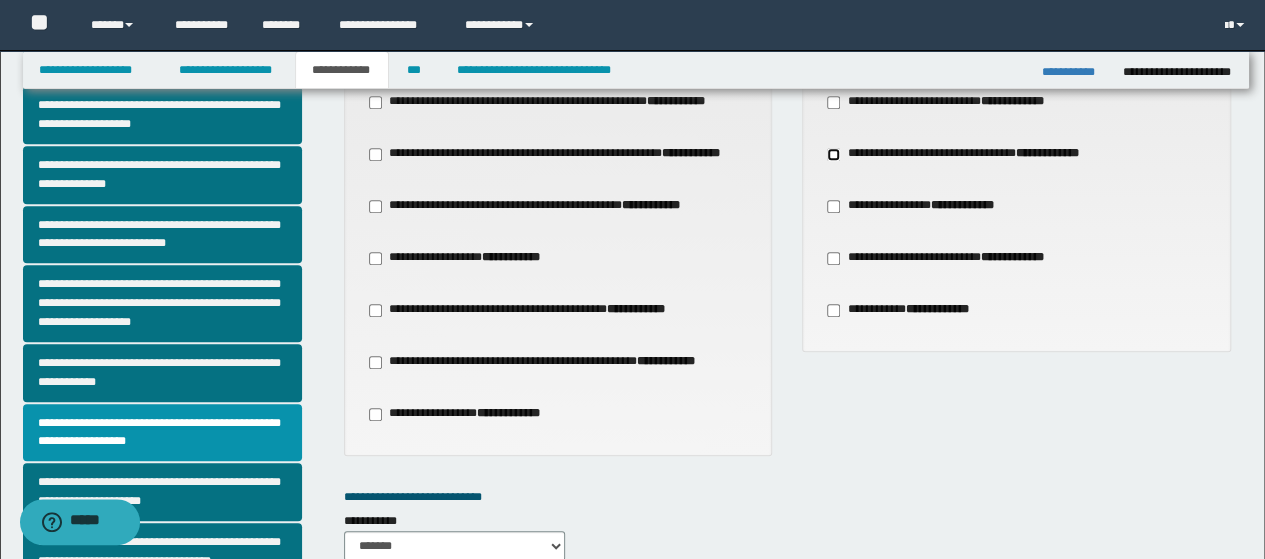 scroll, scrollTop: 200, scrollLeft: 0, axis: vertical 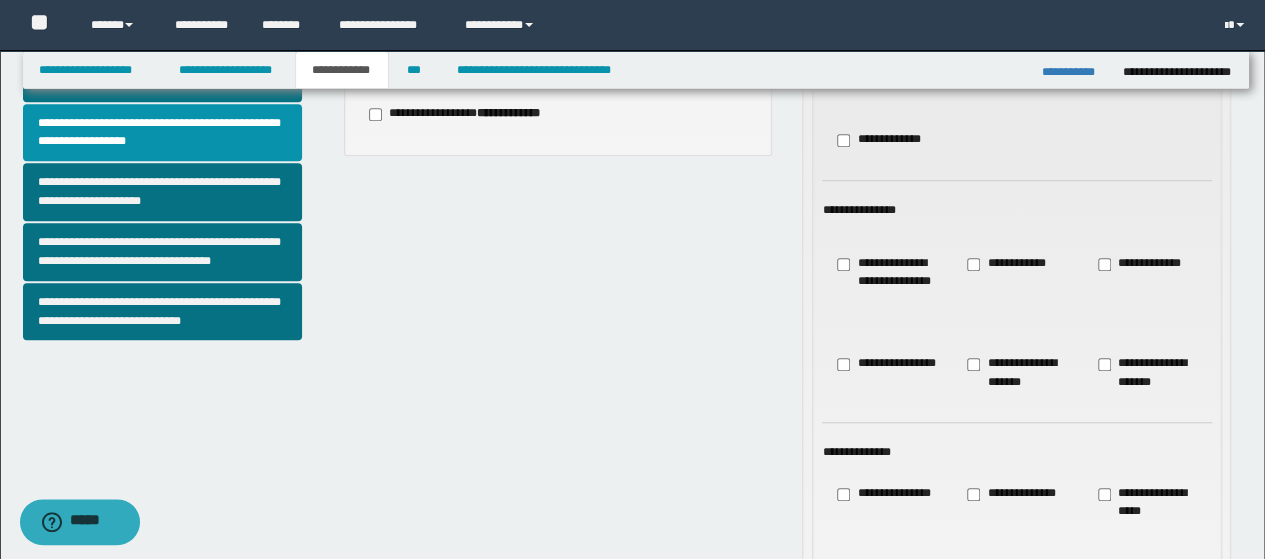 click on "**********" at bounding box center [1008, 264] 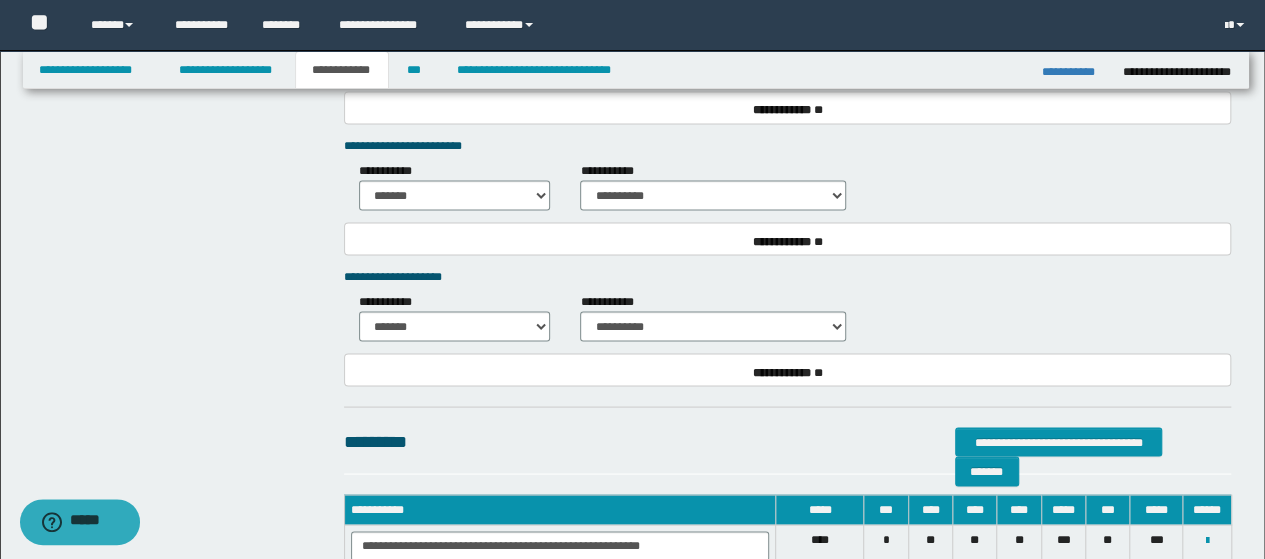 scroll, scrollTop: 1800, scrollLeft: 0, axis: vertical 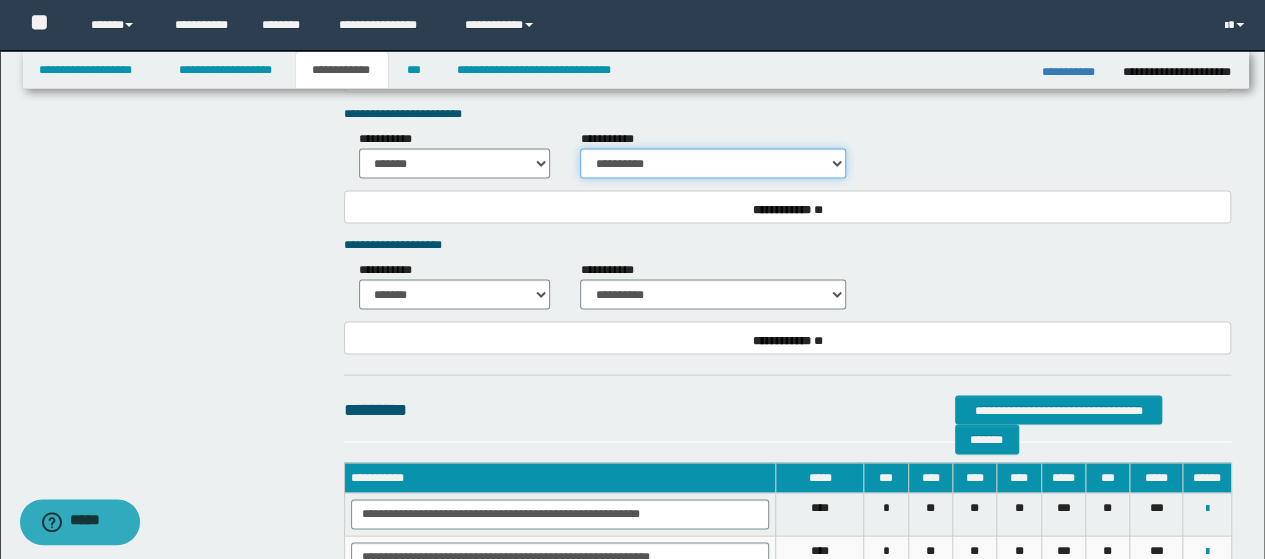 click on "**********" at bounding box center (788, 141) 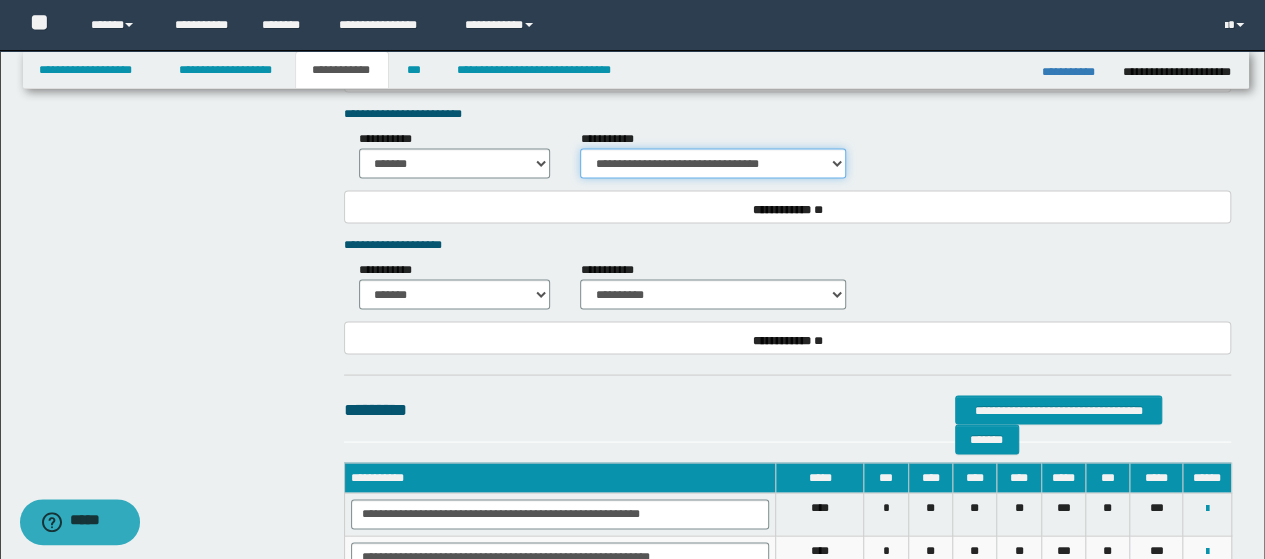 click on "**********" at bounding box center (713, 163) 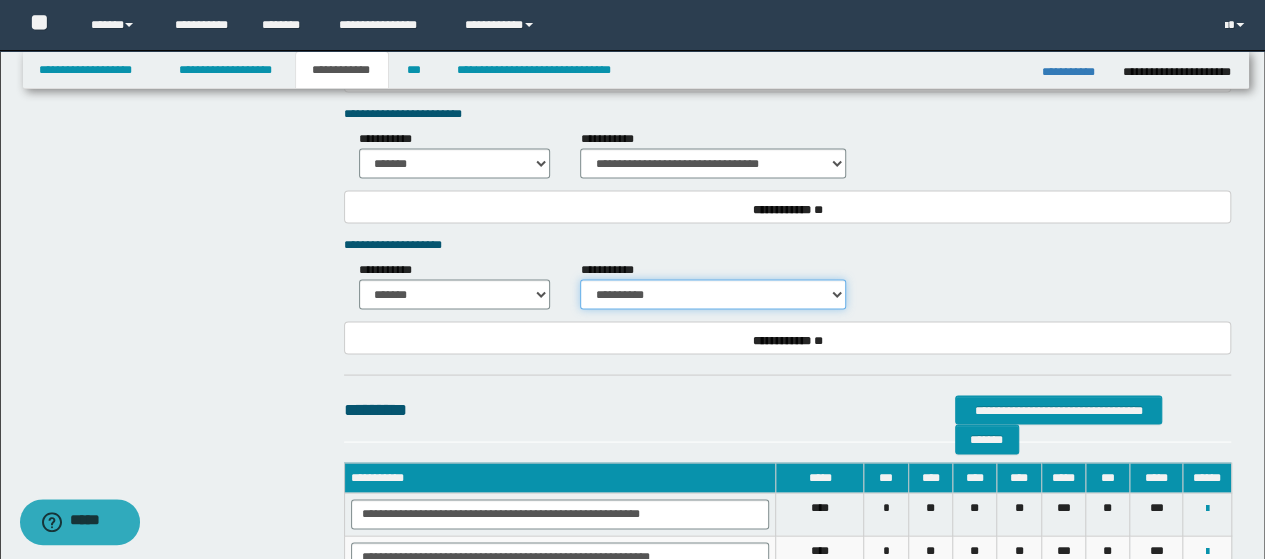 click on "**********" at bounding box center [713, 294] 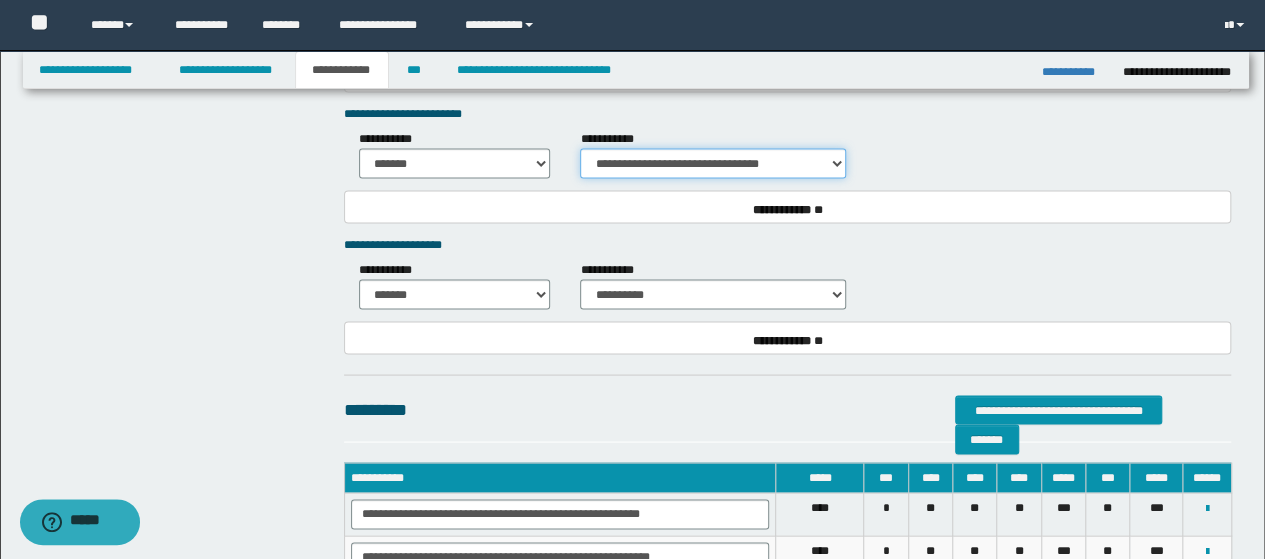 click on "**********" at bounding box center (713, 163) 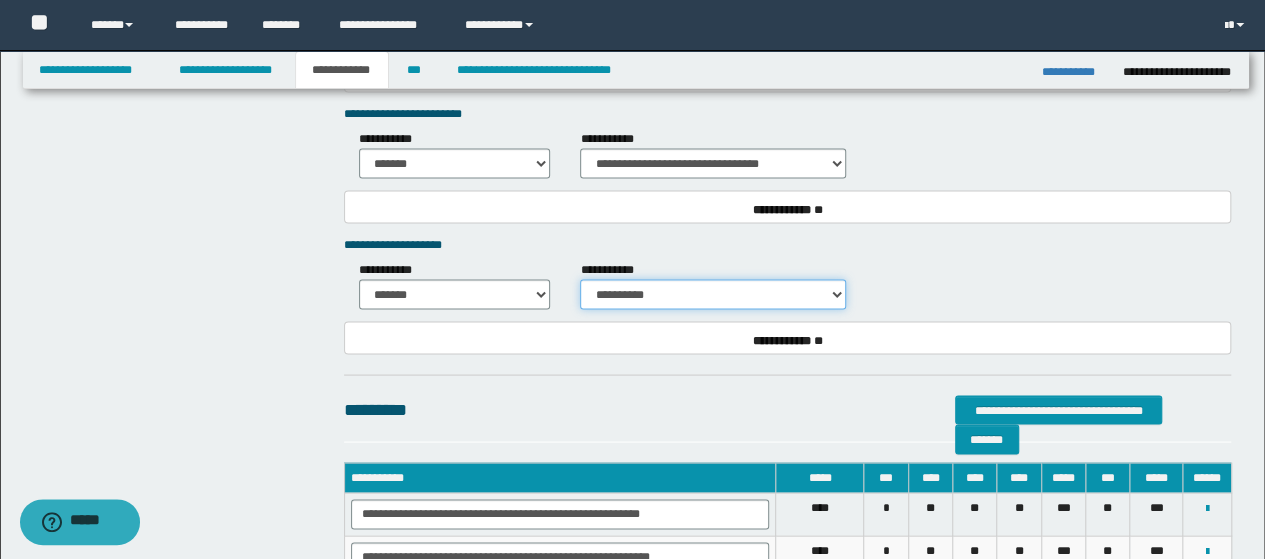 click on "**********" at bounding box center [713, 294] 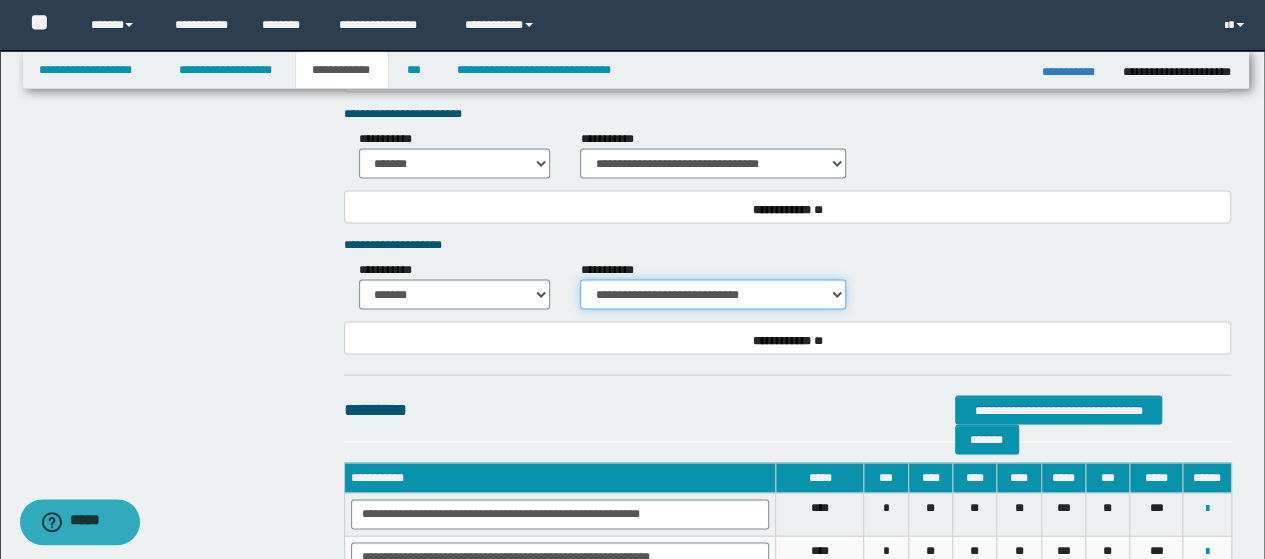 click on "**********" at bounding box center (713, 294) 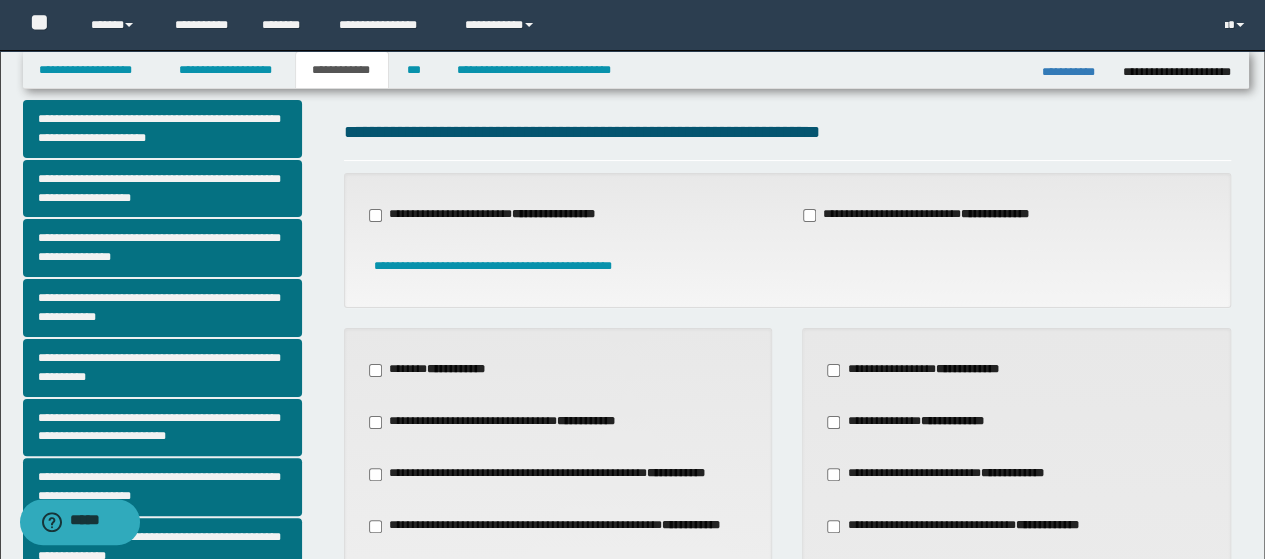 scroll, scrollTop: 0, scrollLeft: 0, axis: both 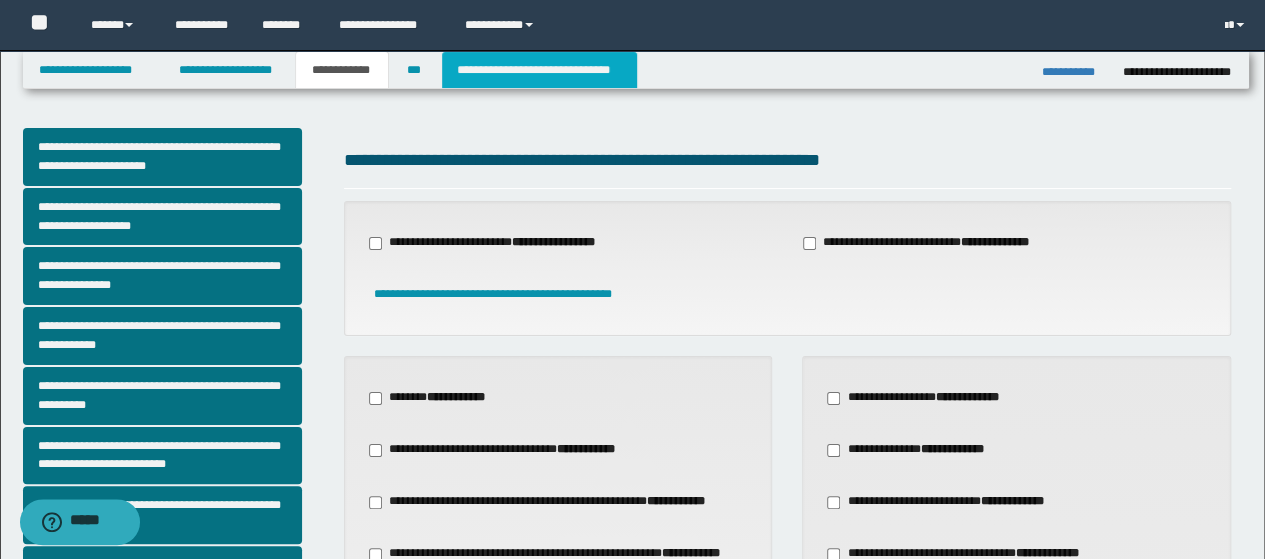 click on "**********" at bounding box center [539, 70] 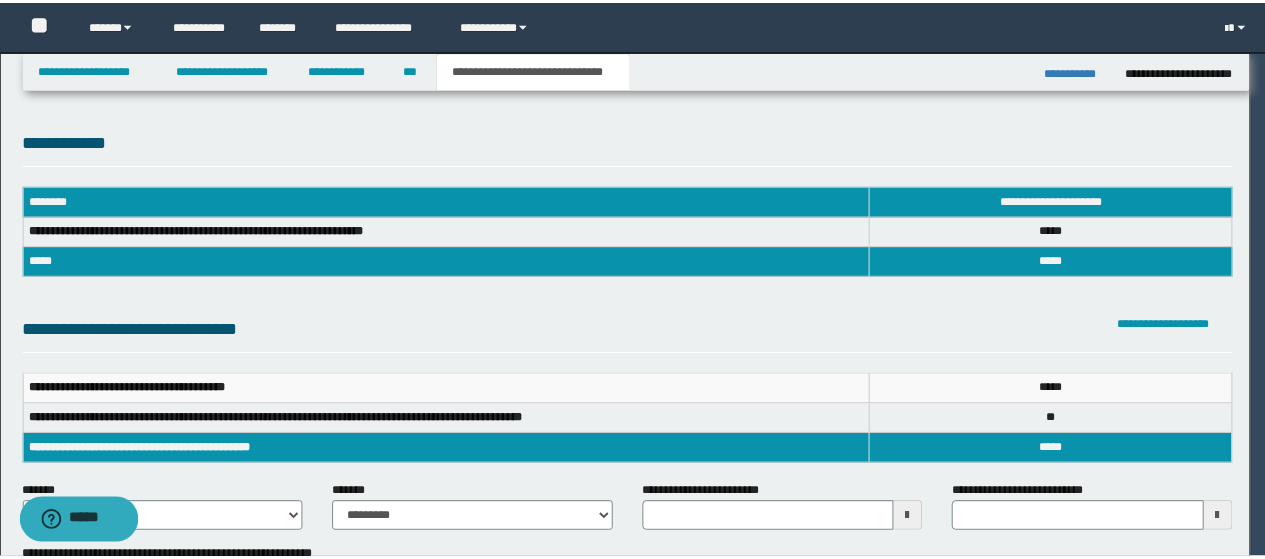 scroll, scrollTop: 0, scrollLeft: 0, axis: both 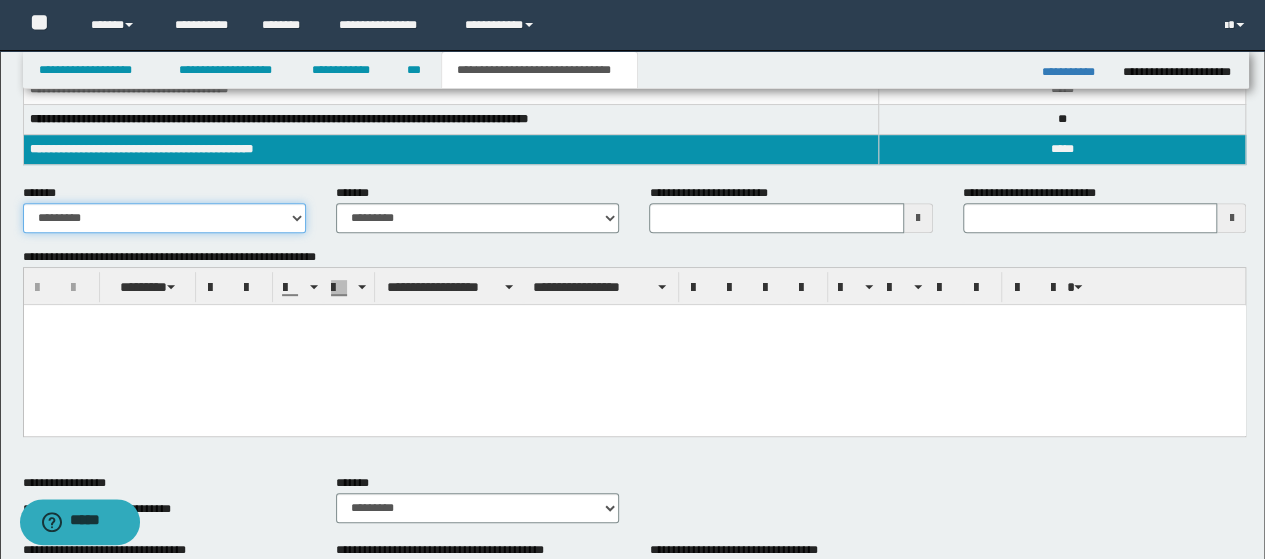 click on "**********" at bounding box center [164, 218] 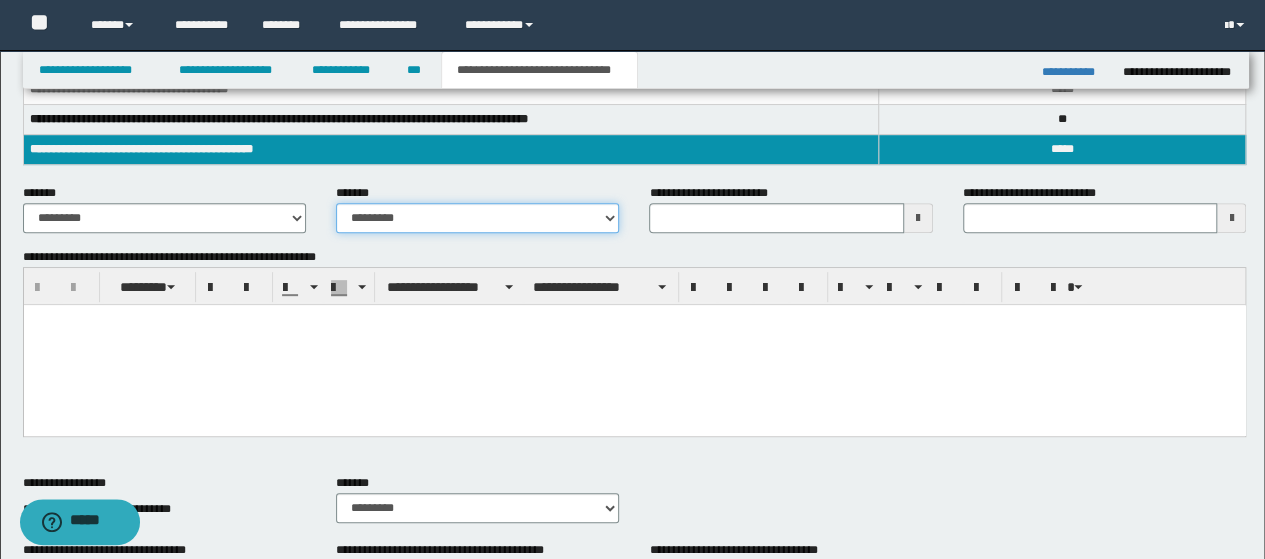 click on "**********" at bounding box center (477, 218) 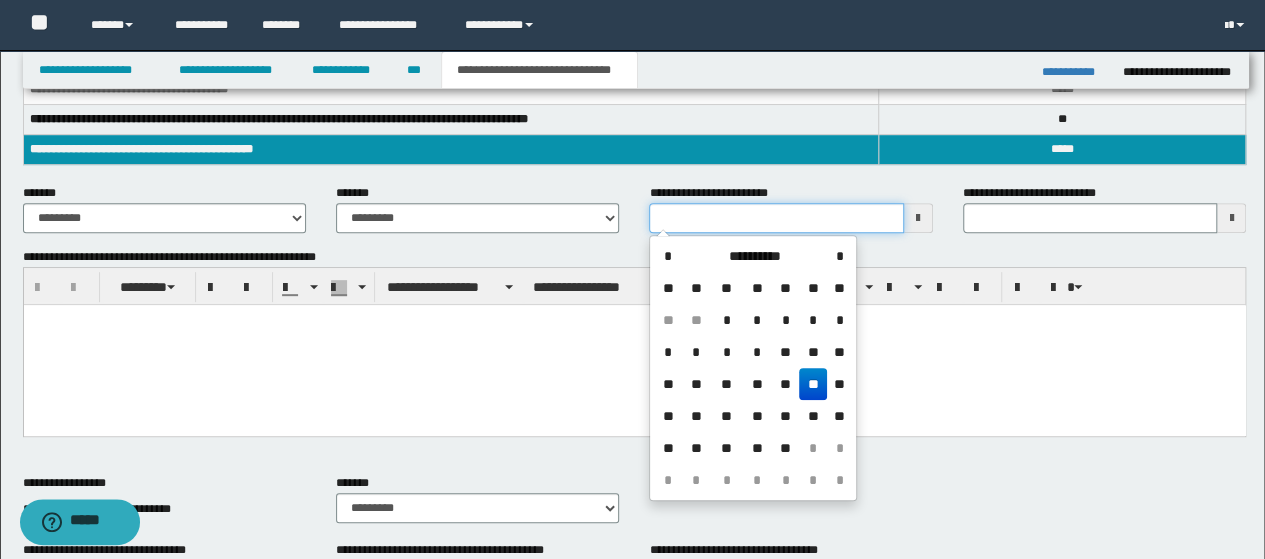 click on "**********" at bounding box center (776, 218) 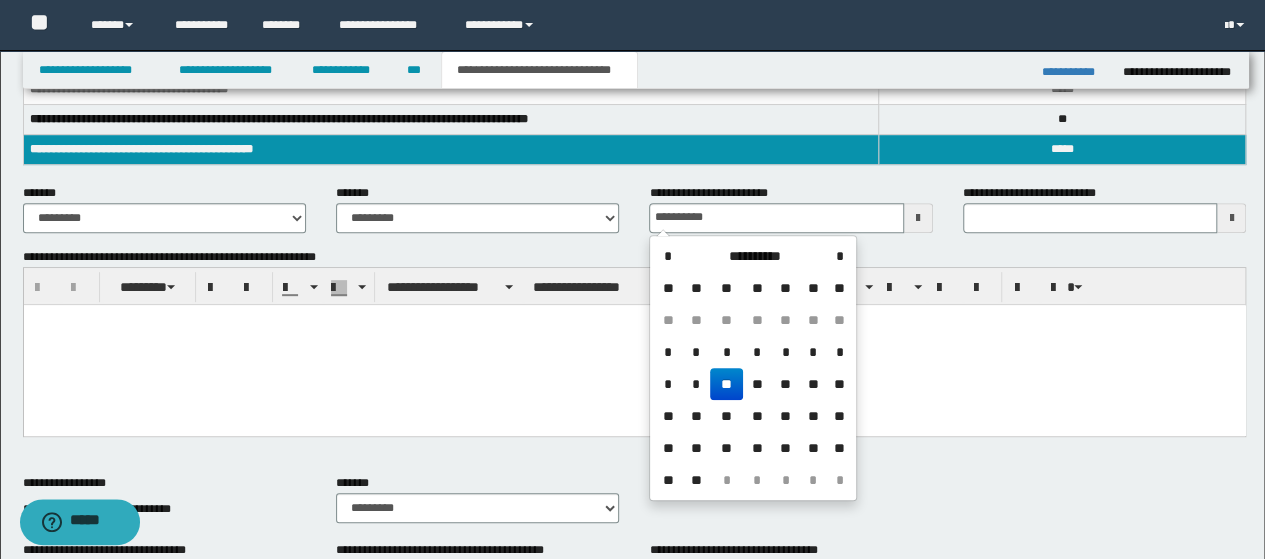 click at bounding box center (634, 319) 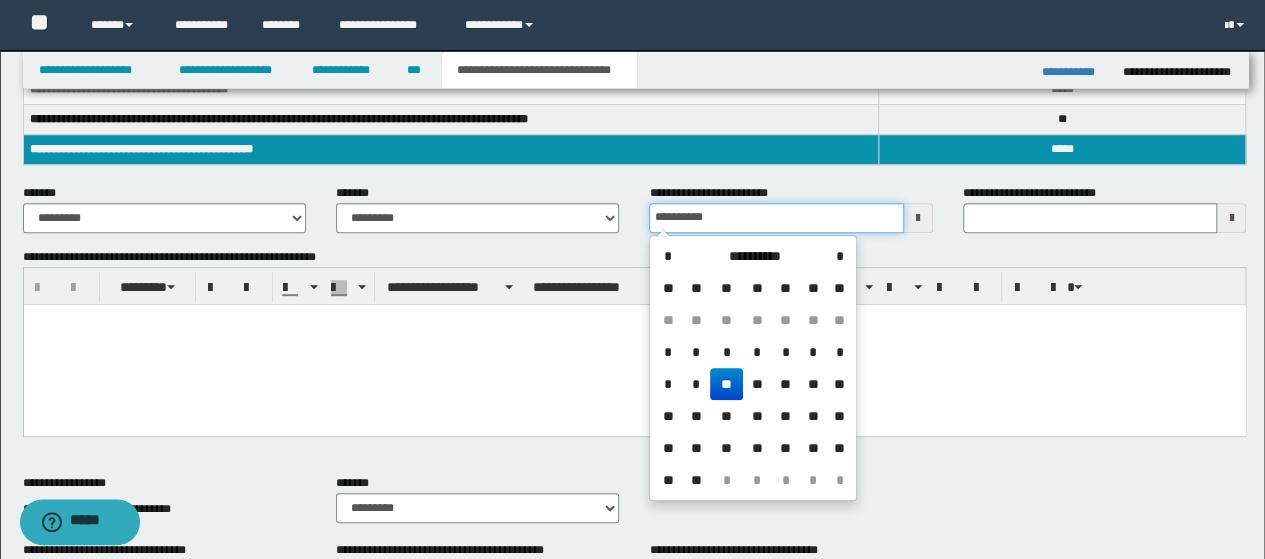 click on "**********" at bounding box center [776, 218] 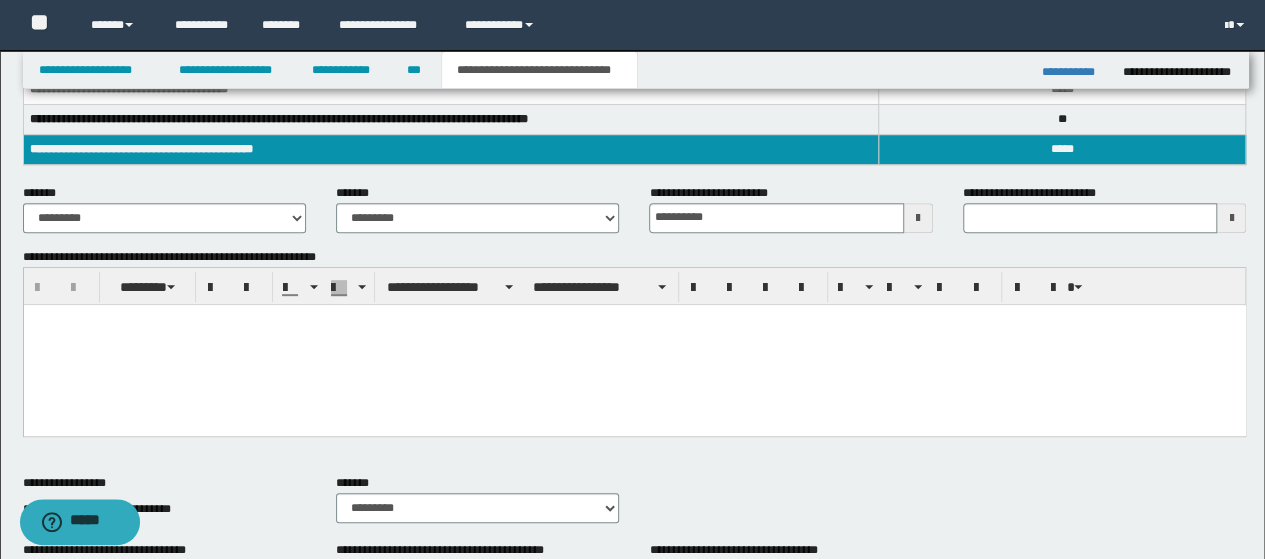 click at bounding box center (634, 319) 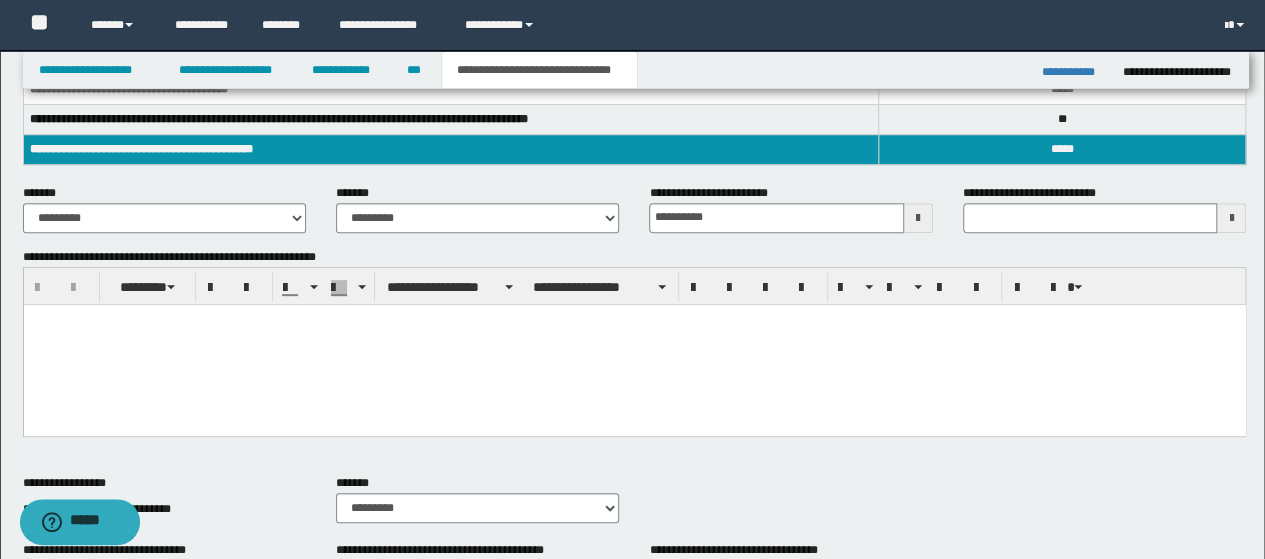type 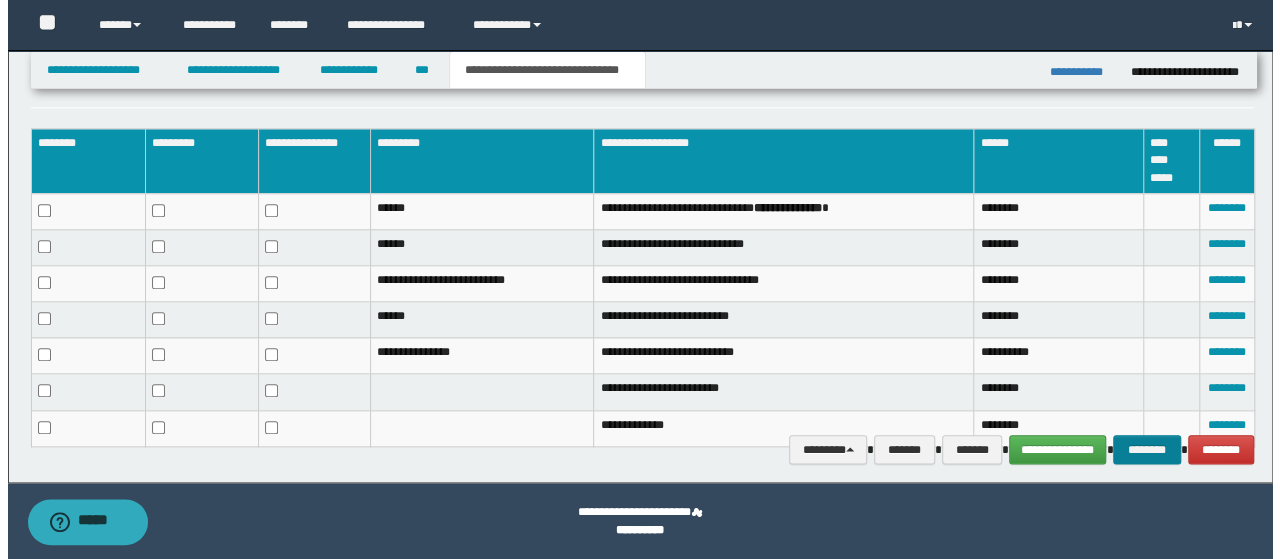 scroll, scrollTop: 984, scrollLeft: 0, axis: vertical 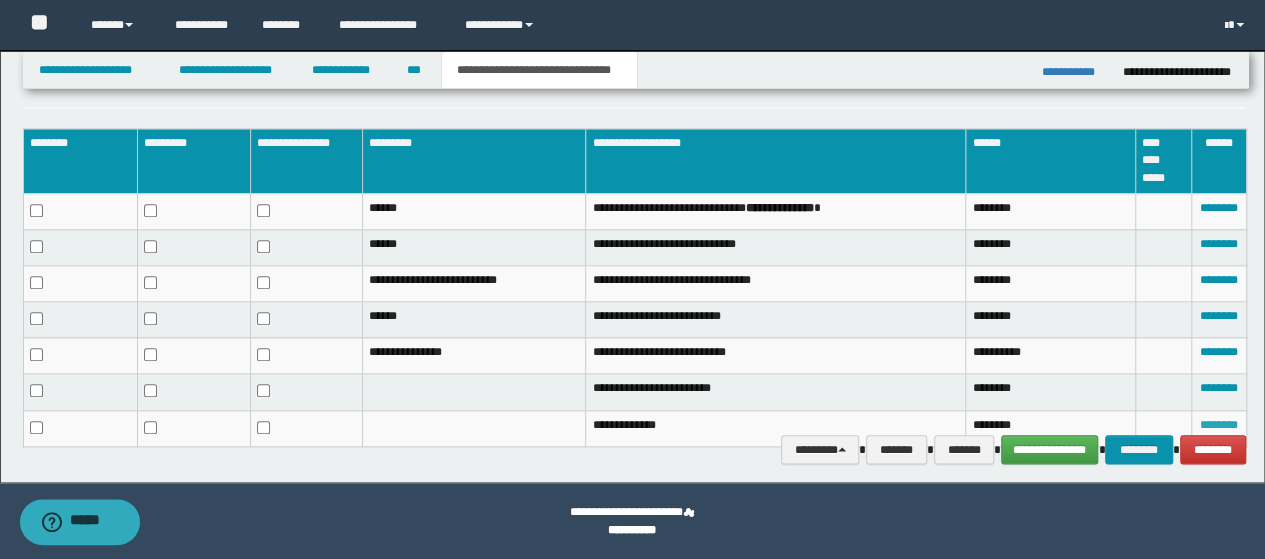 click on "********" at bounding box center (1219, 425) 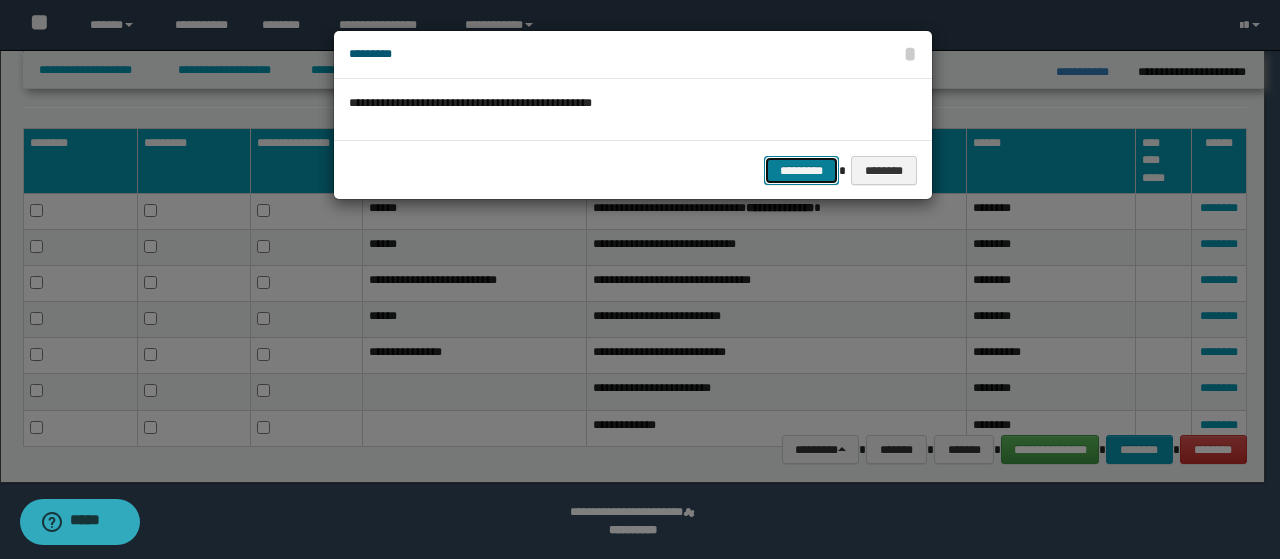 click on "*********" at bounding box center (801, 170) 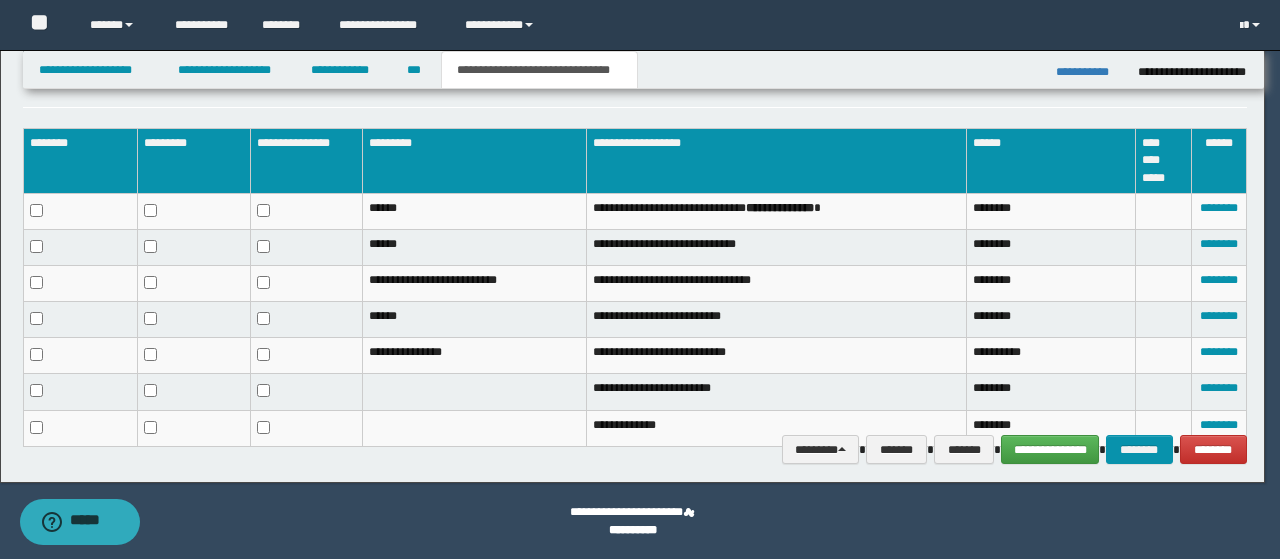 scroll, scrollTop: 969, scrollLeft: 0, axis: vertical 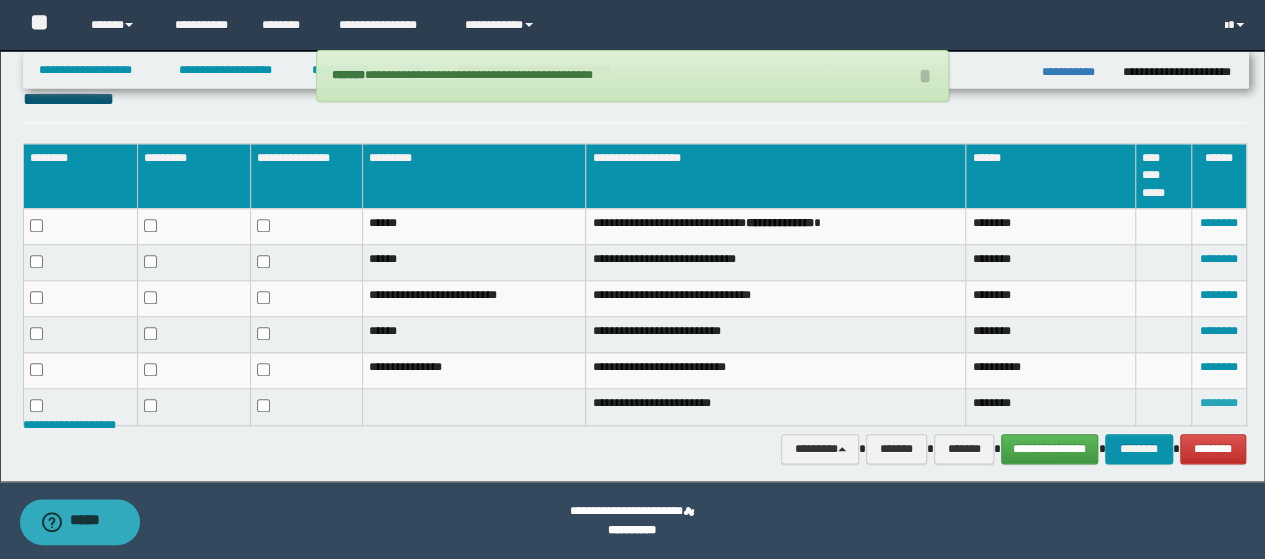 click on "********" at bounding box center (1219, 403) 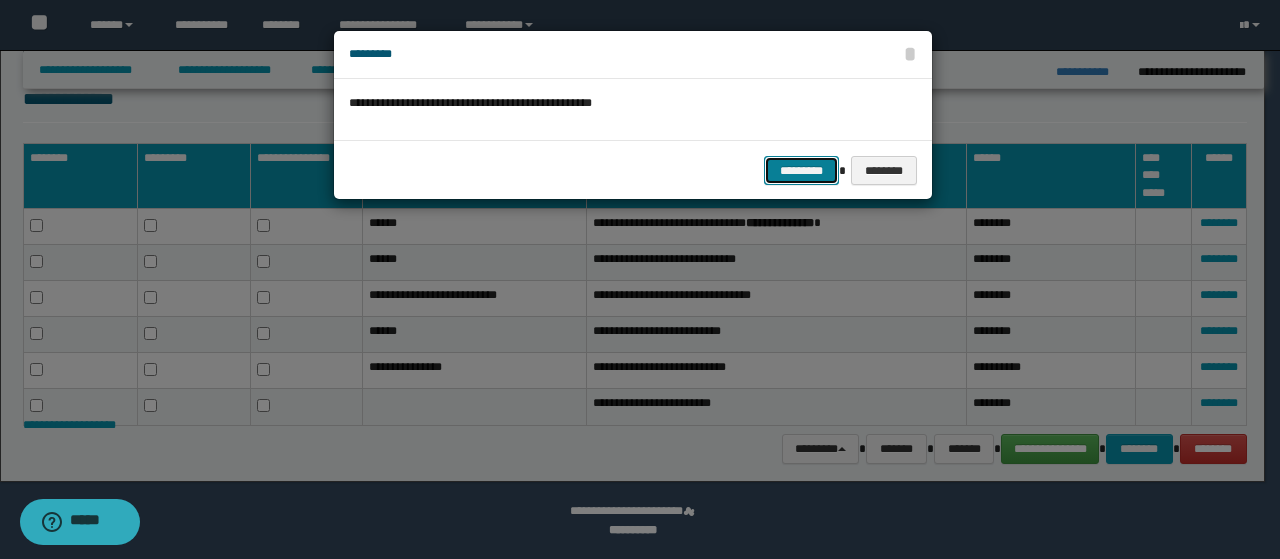 click on "*********" at bounding box center (801, 170) 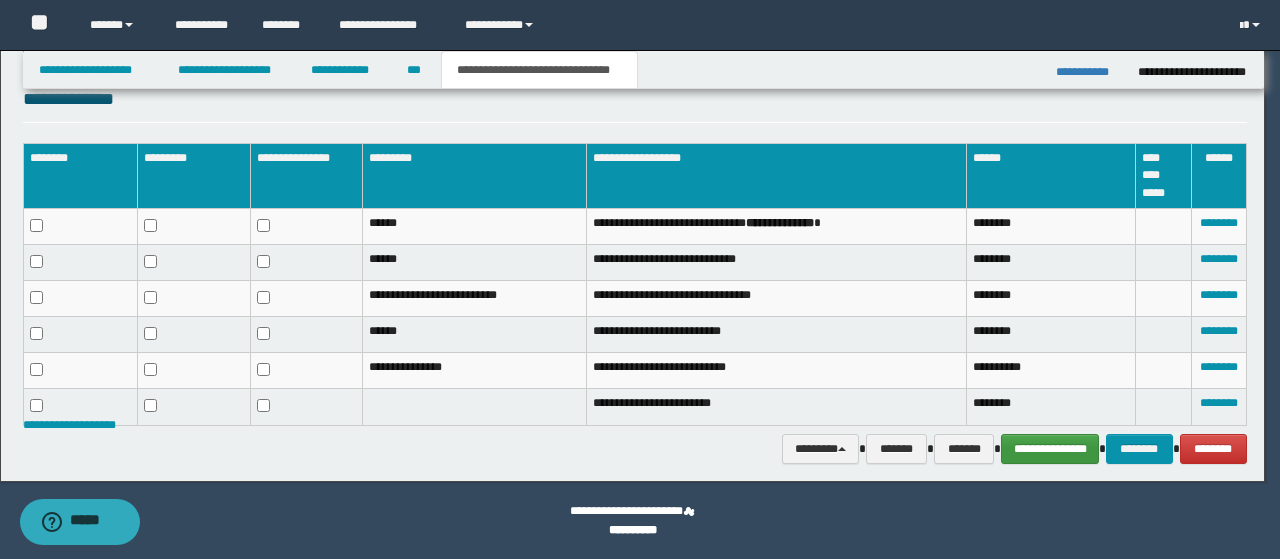 scroll, scrollTop: 935, scrollLeft: 0, axis: vertical 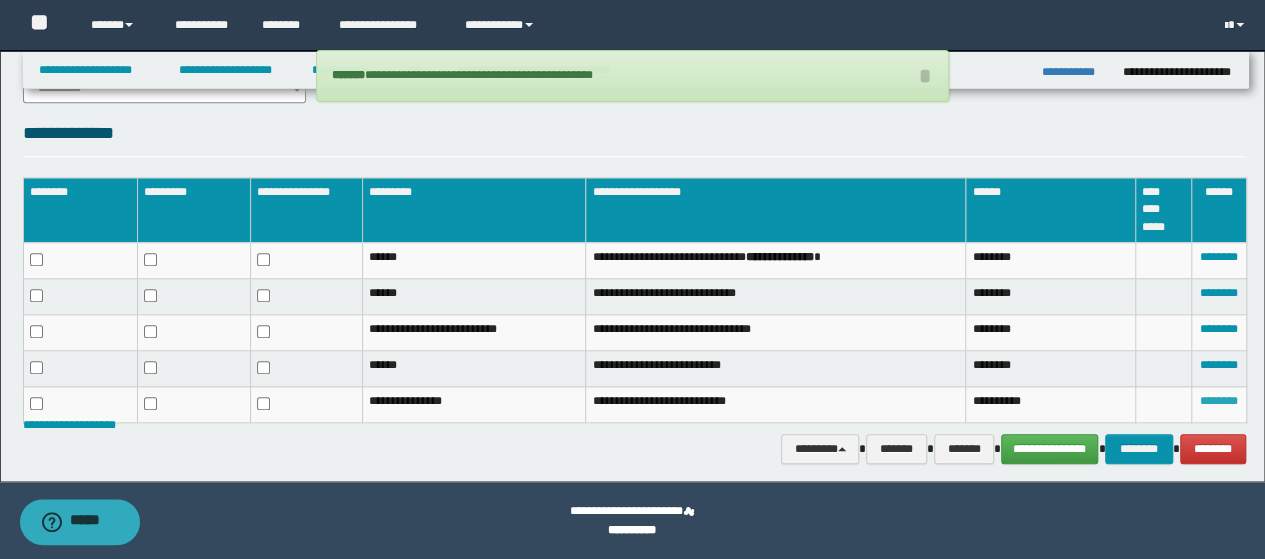click on "********" at bounding box center [1219, 401] 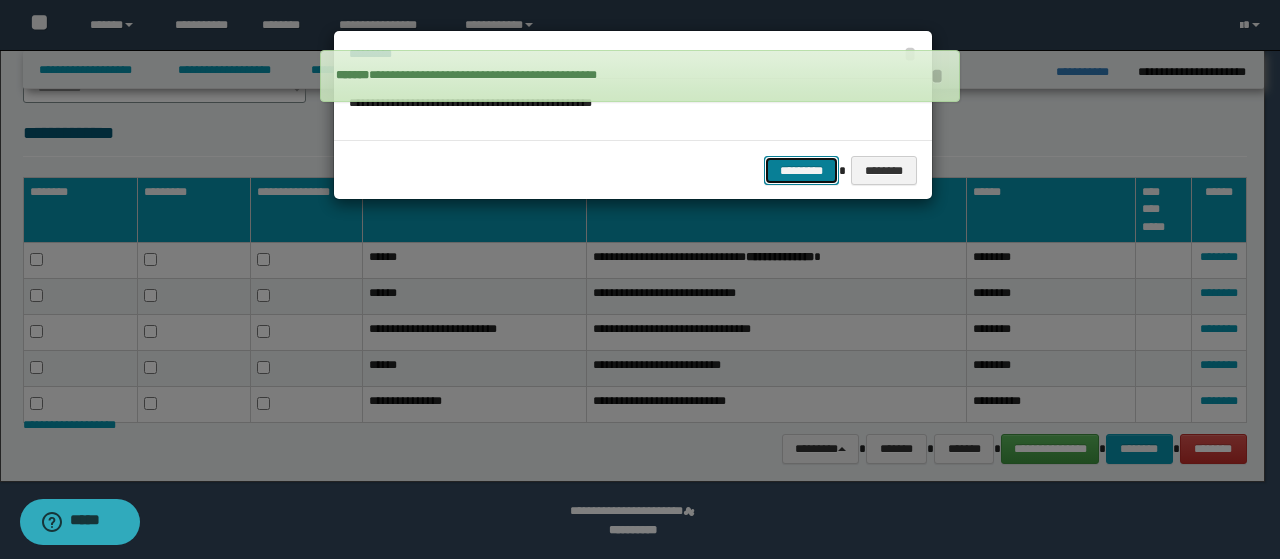 click on "*********" at bounding box center (801, 170) 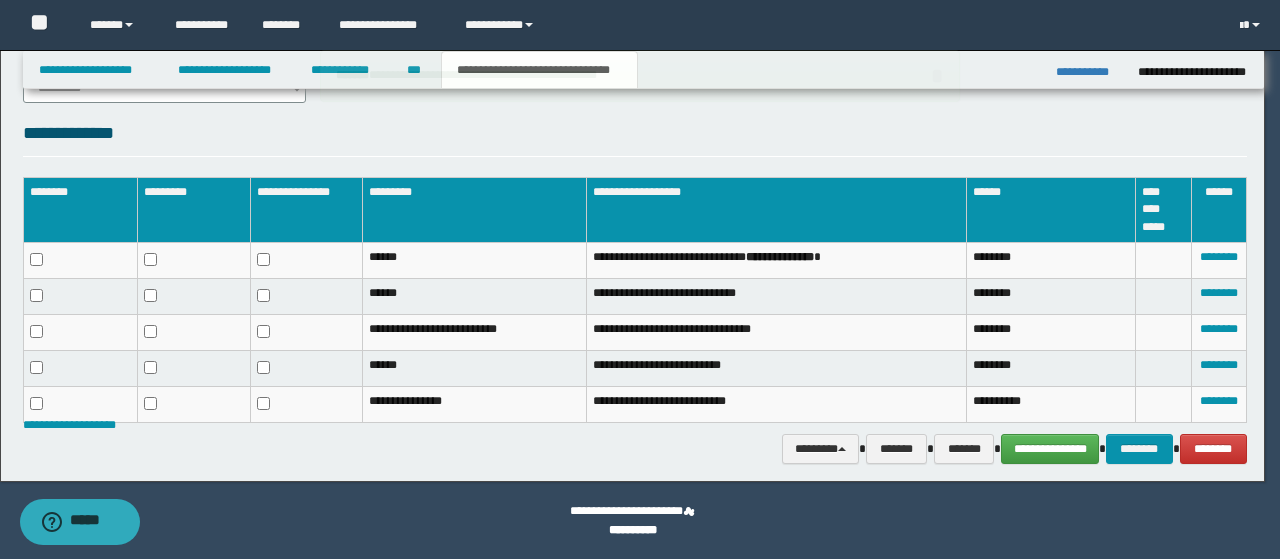 scroll, scrollTop: 901, scrollLeft: 0, axis: vertical 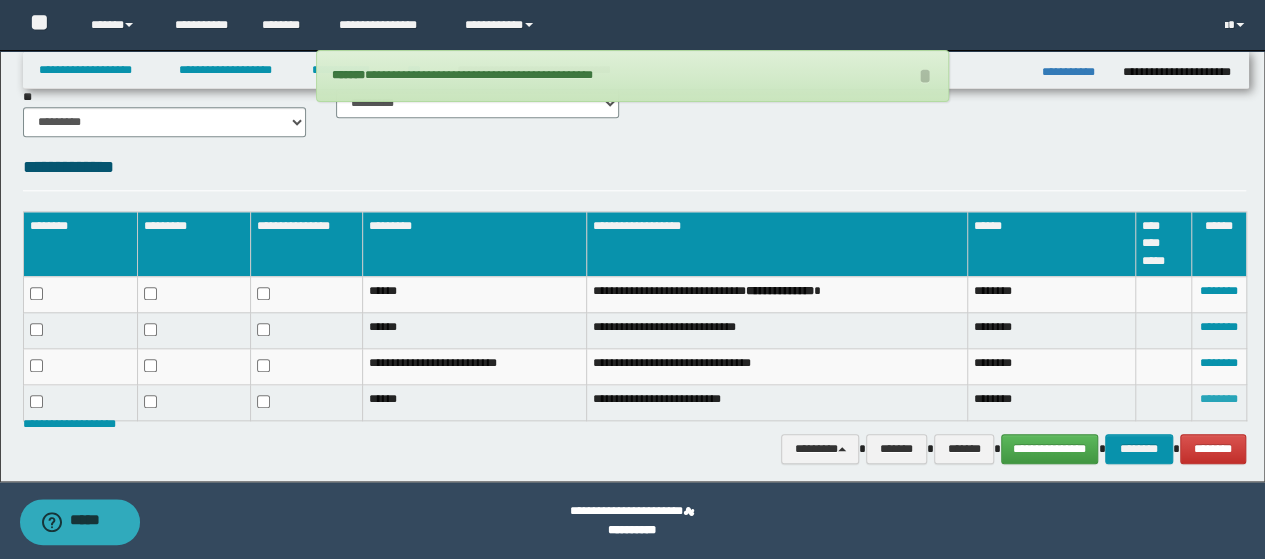 click on "********" at bounding box center (1219, 399) 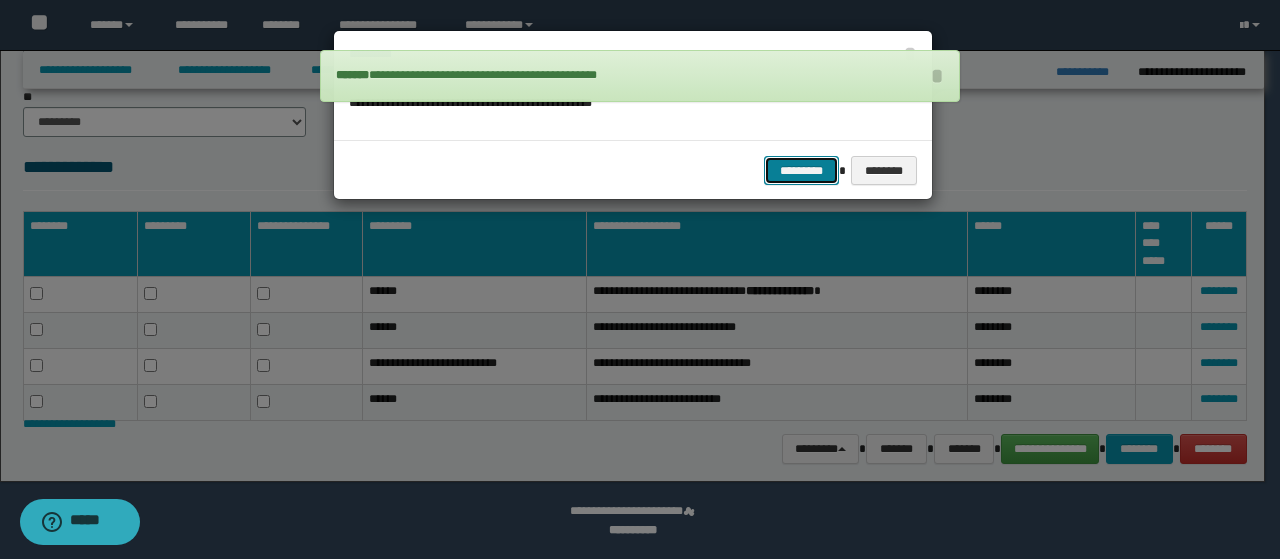 click on "*********" at bounding box center (801, 170) 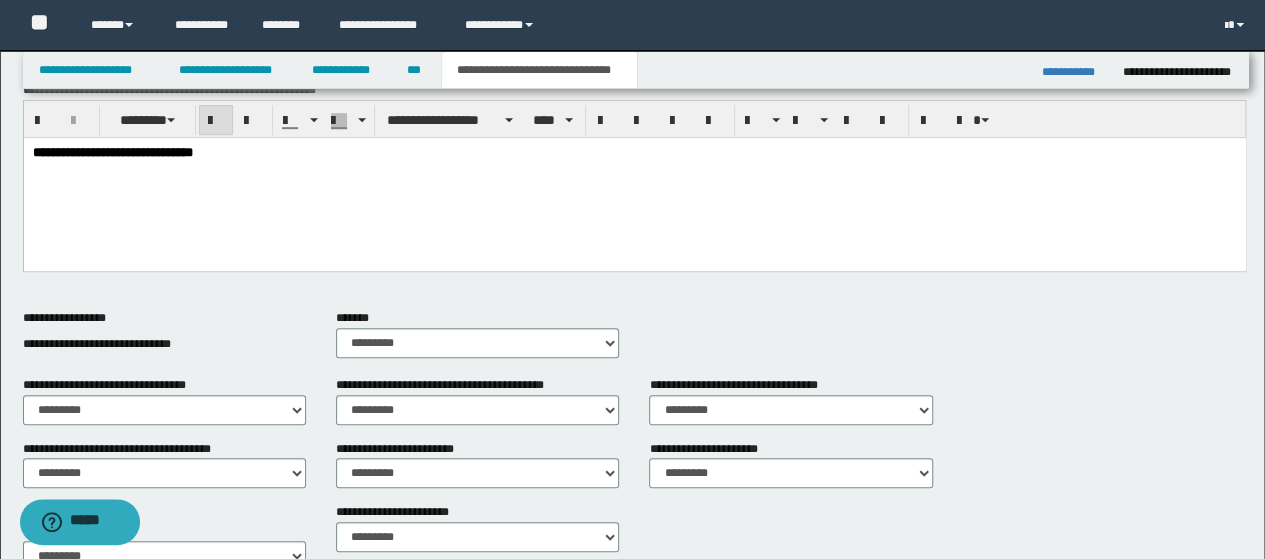 scroll, scrollTop: 267, scrollLeft: 0, axis: vertical 